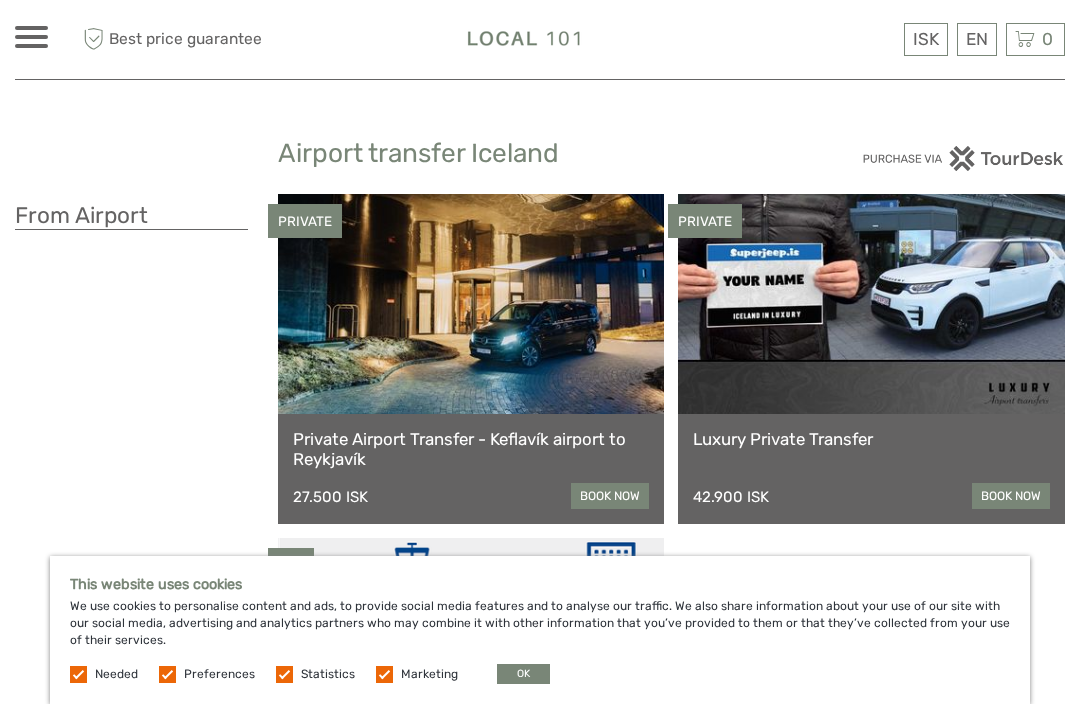 scroll, scrollTop: 240, scrollLeft: 0, axis: vertical 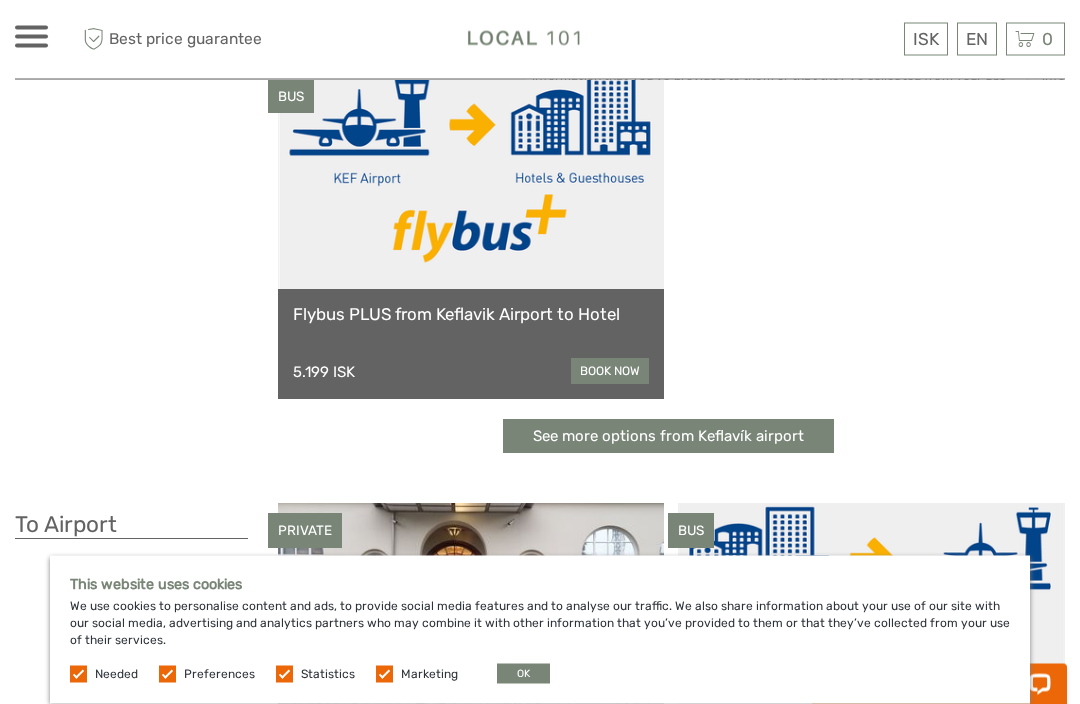 click on "book now" at bounding box center (610, 372) 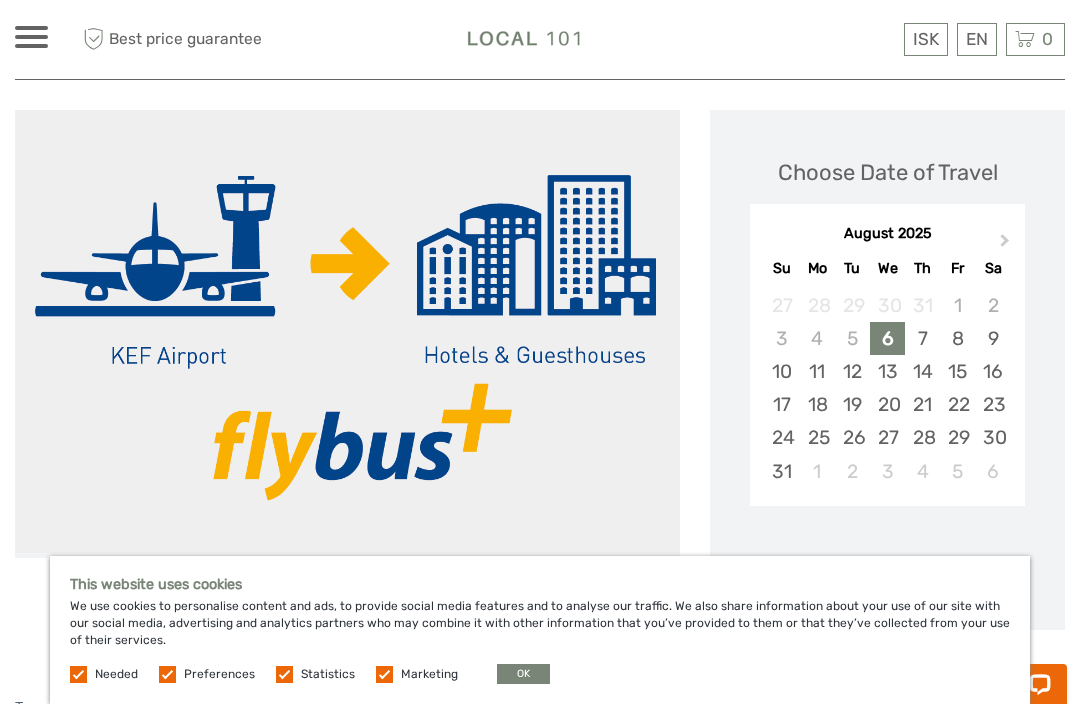 scroll, scrollTop: 0, scrollLeft: 0, axis: both 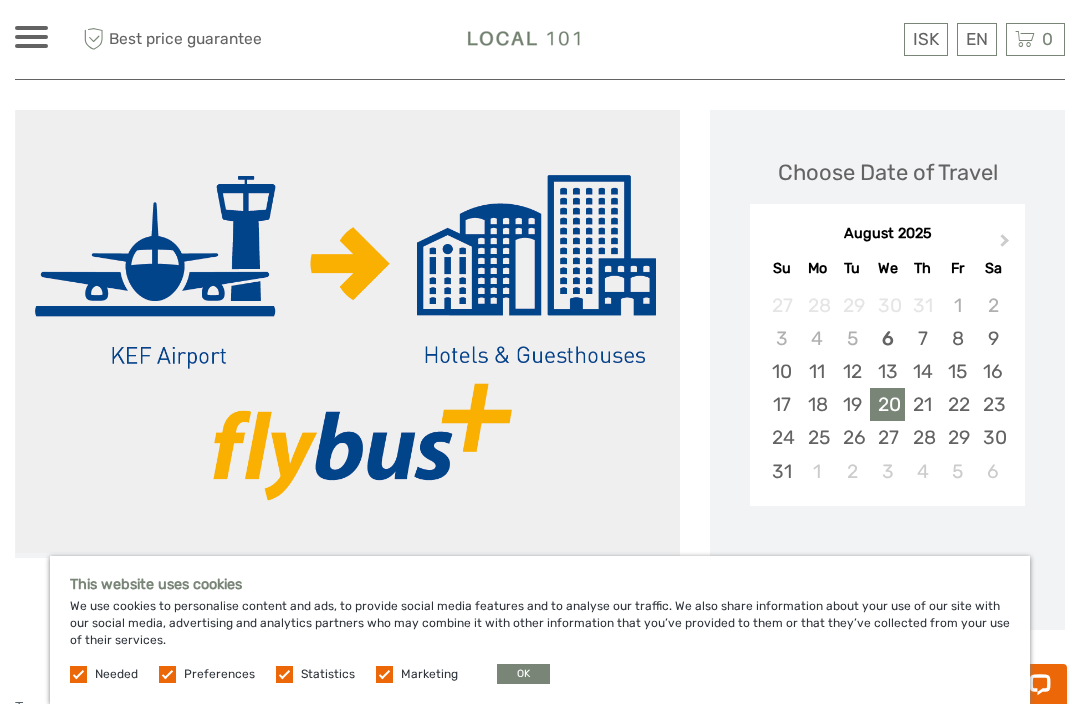 click on "OK" at bounding box center (523, 674) 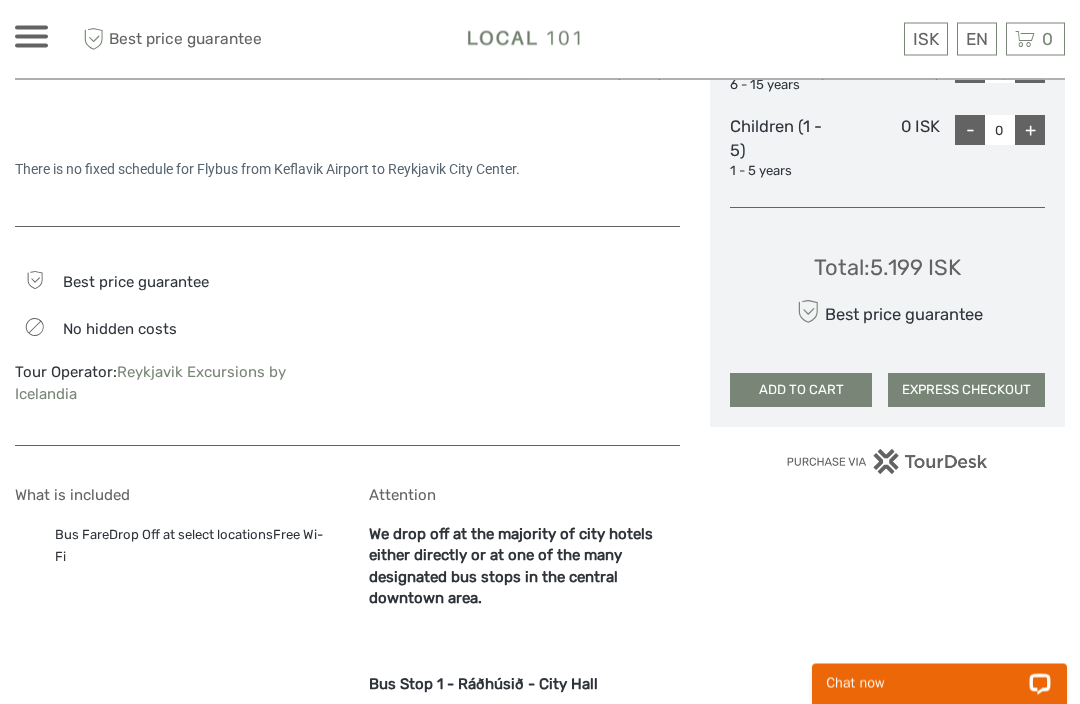scroll, scrollTop: 1076, scrollLeft: 0, axis: vertical 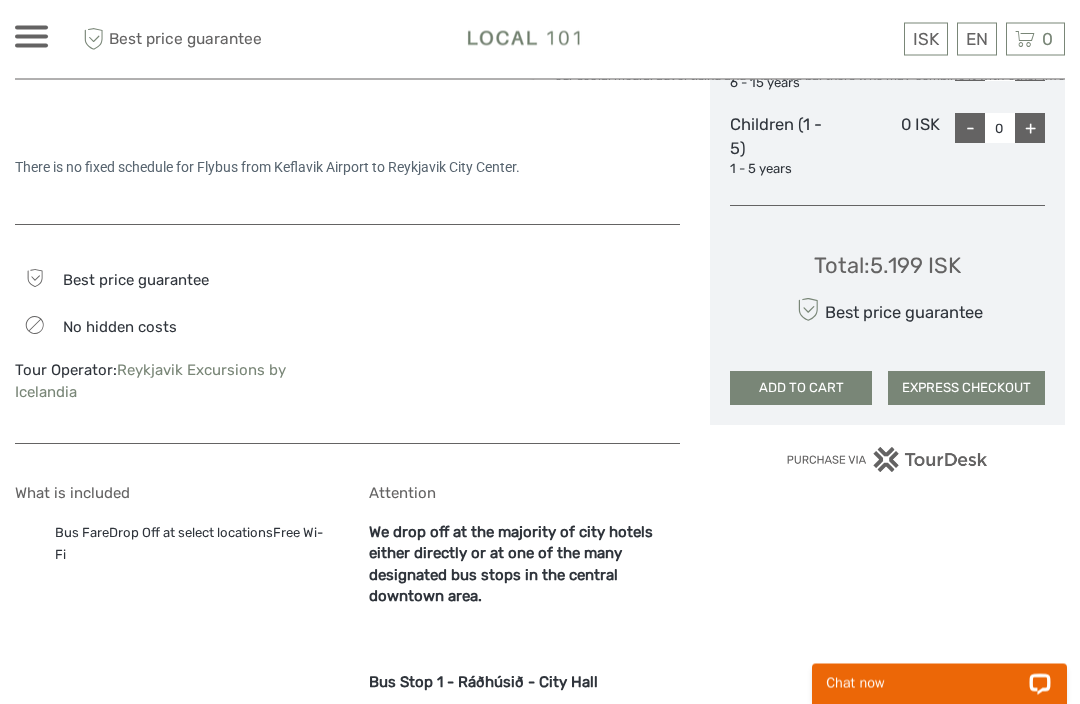 click on "ADD TO CART" at bounding box center (801, 389) 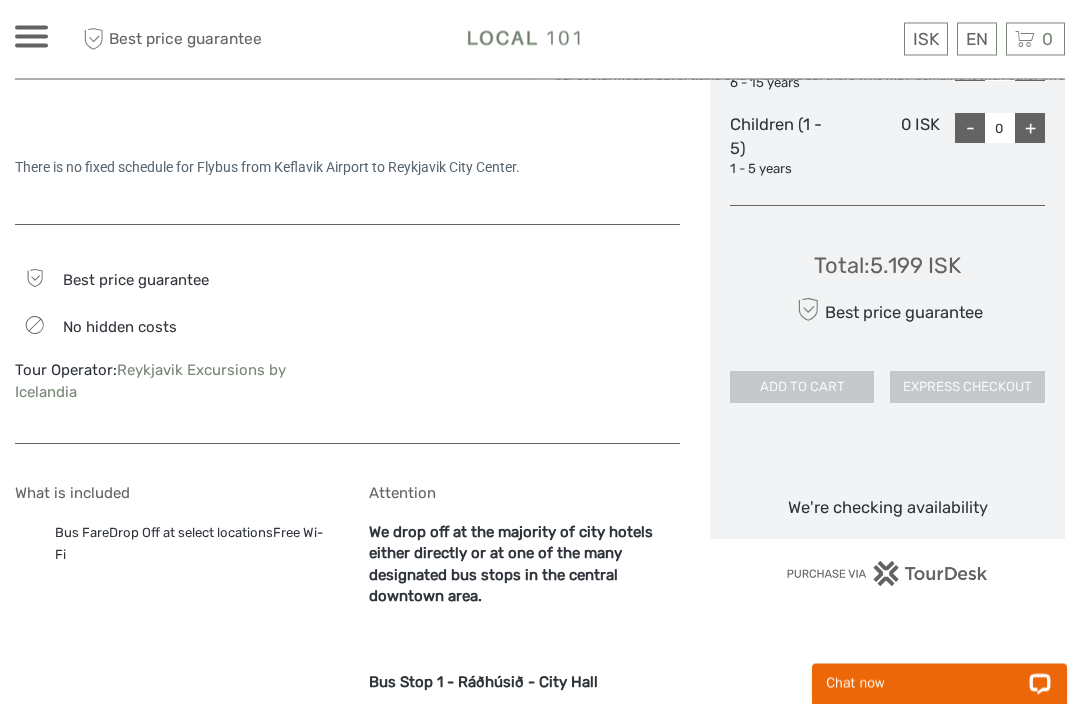 scroll, scrollTop: 1077, scrollLeft: 0, axis: vertical 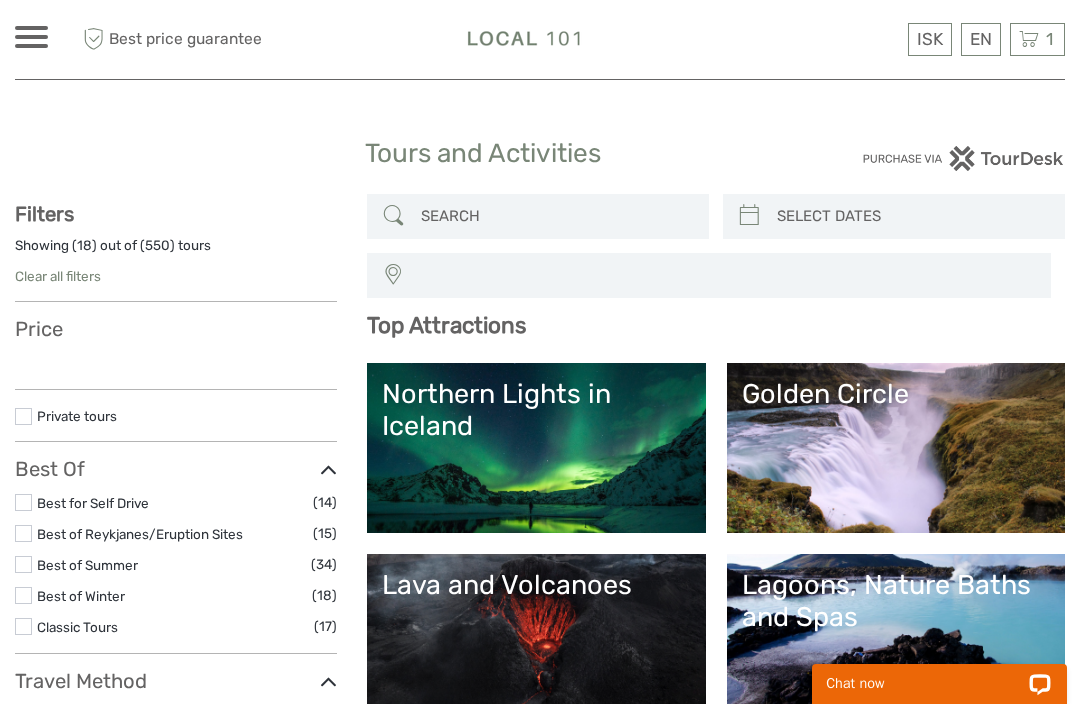 click at bounding box center (556, 216) 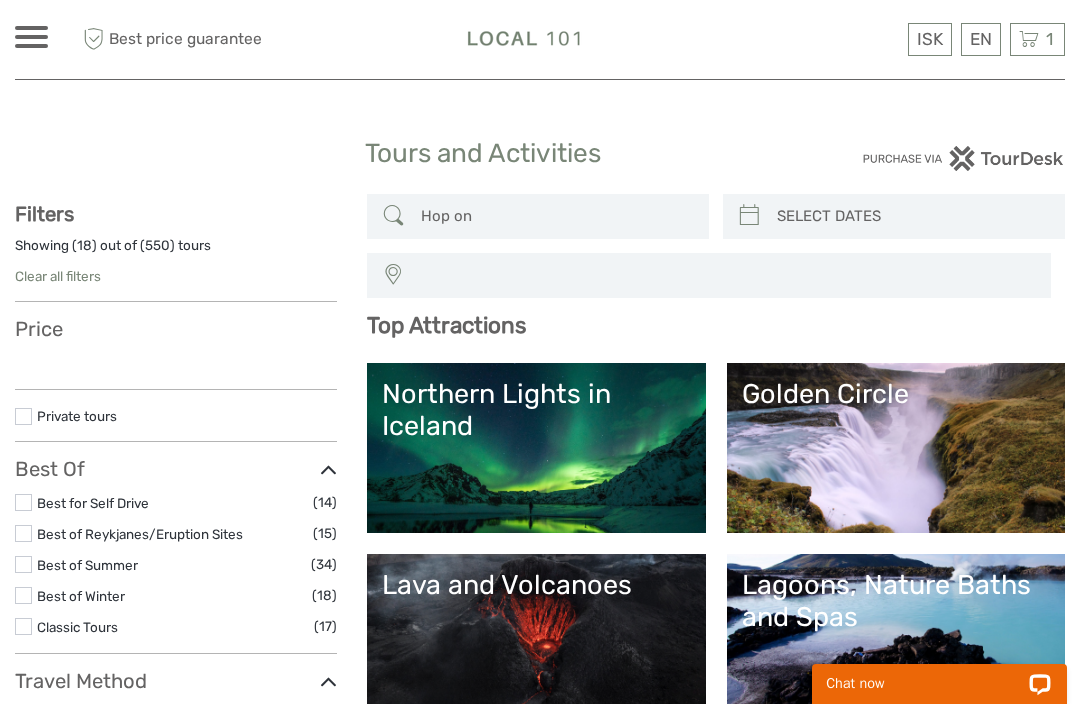type on "Hop on h" 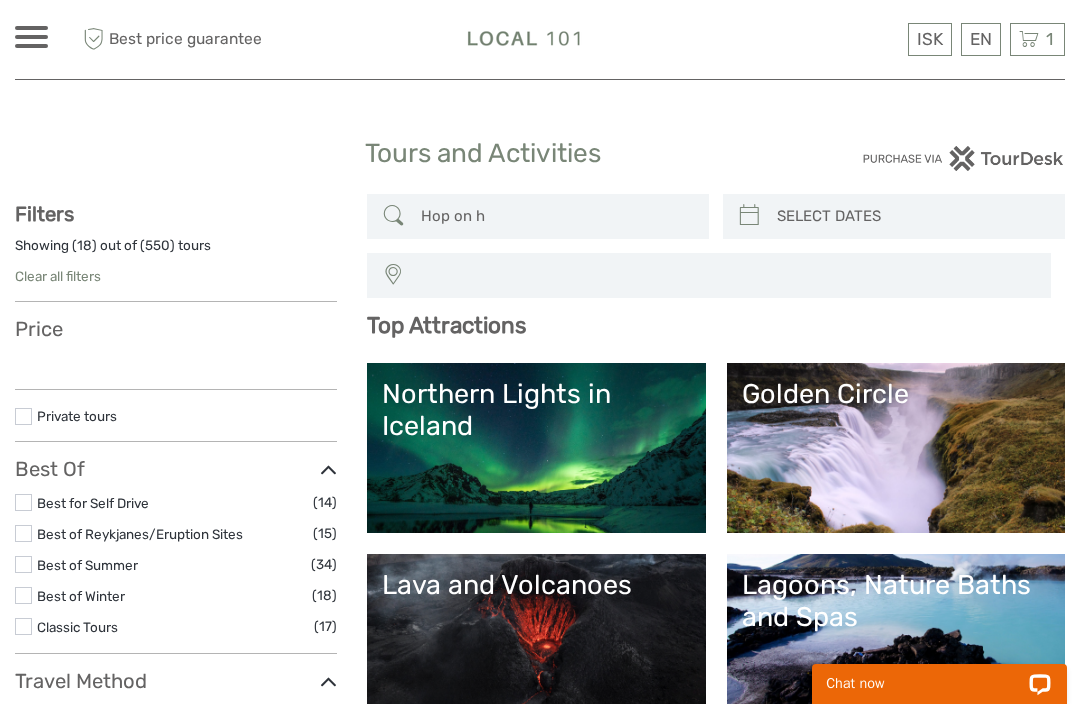 select 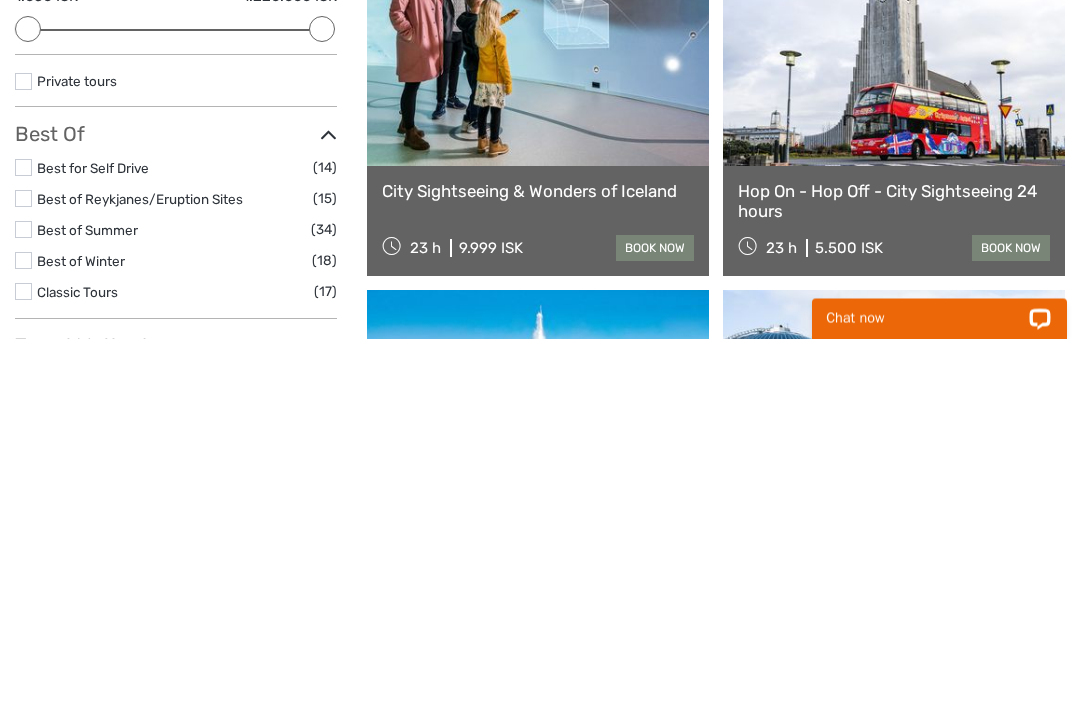 type on "Hop on hop off" 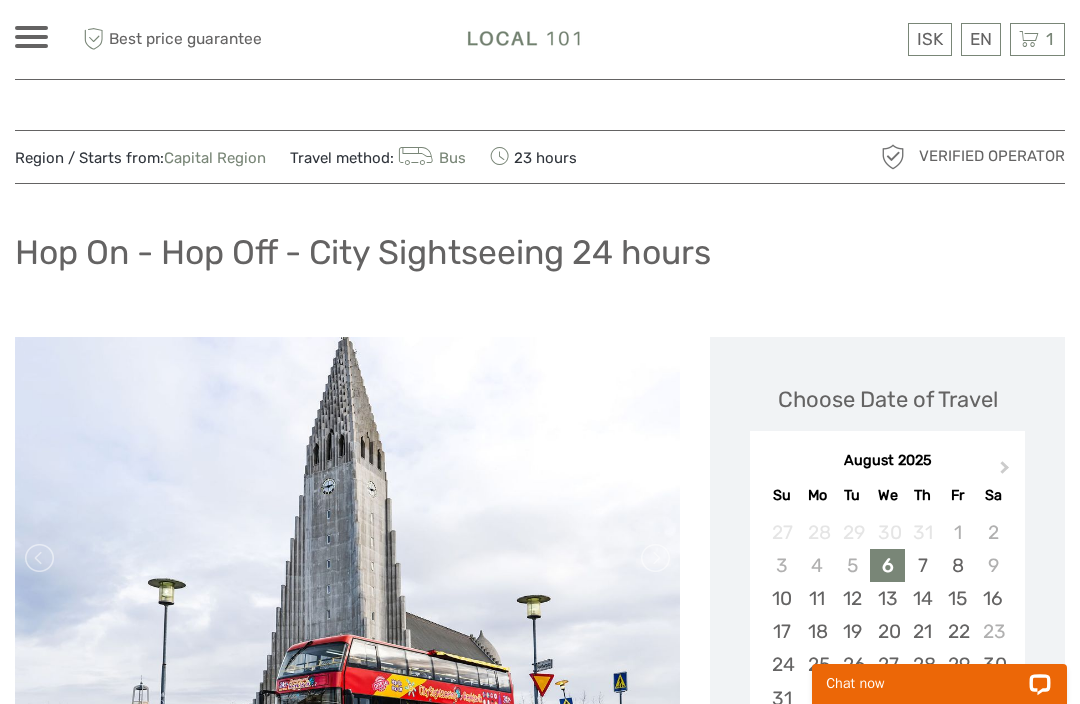 scroll, scrollTop: 0, scrollLeft: 0, axis: both 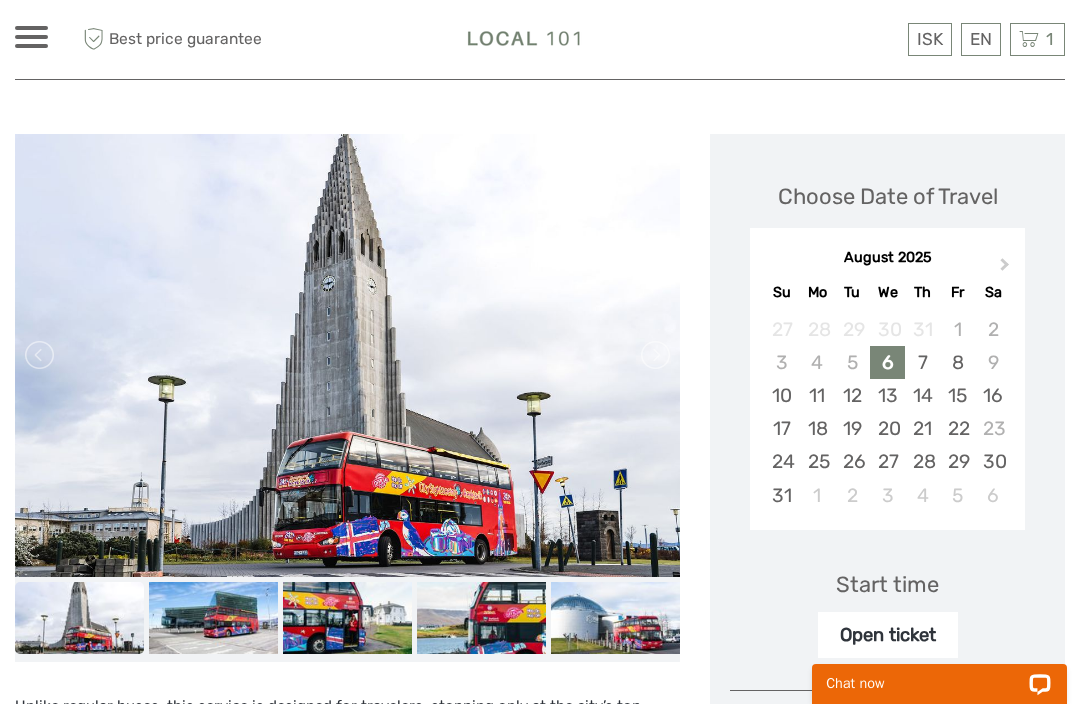 click on "23" at bounding box center [992, 428] 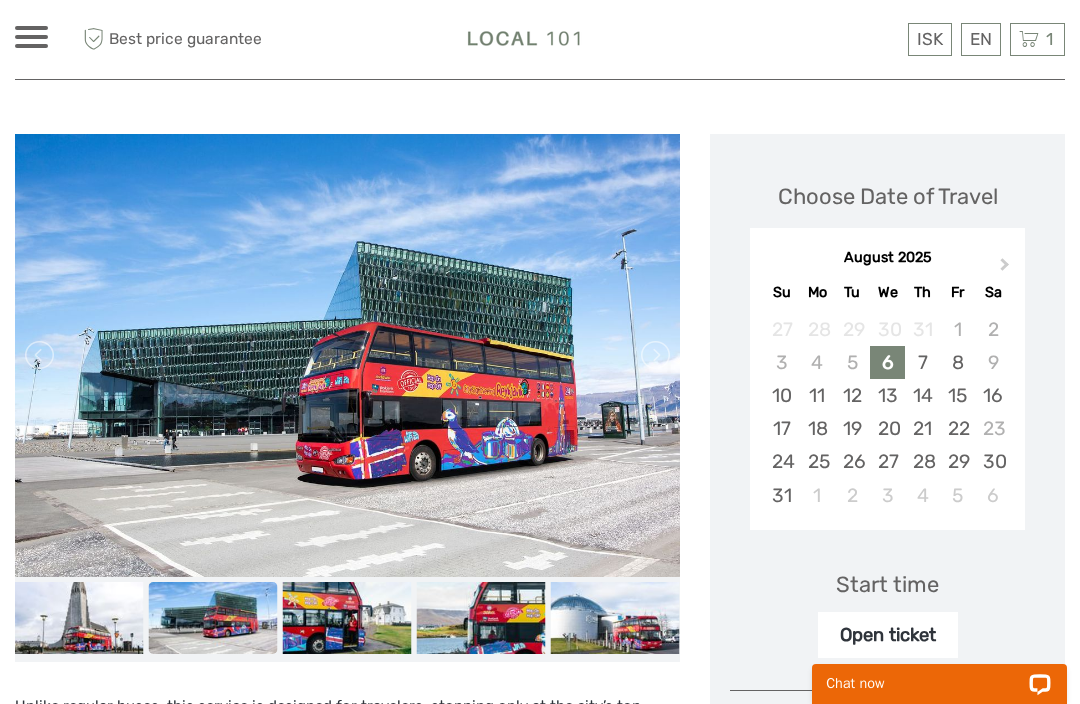 click on "Choose Date of Travel Next Month August 2025 Su Mo Tu We Th Fr Sa 27 28 29 30 31 1 2 3 4 5 6 7 8 9 10 11 12 13 14 15 16 17 18 19 20 21 22 23 24 25 26 27 28 29 30 31 1 2 3 4 5 6" at bounding box center (887, 348) 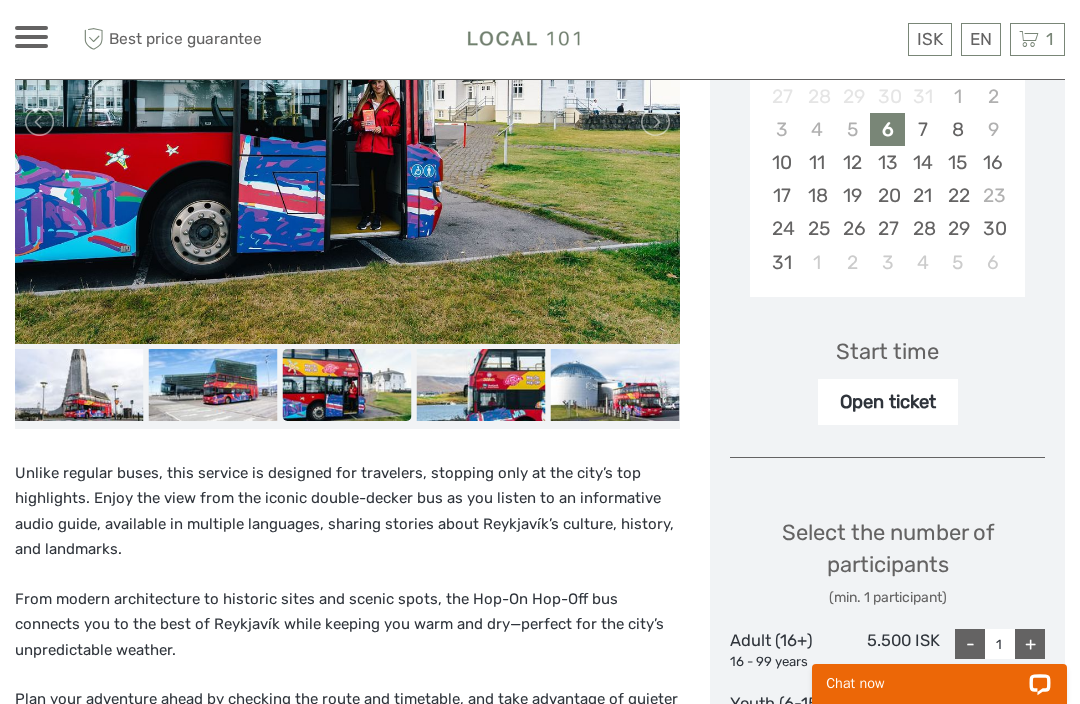 scroll, scrollTop: 421, scrollLeft: 0, axis: vertical 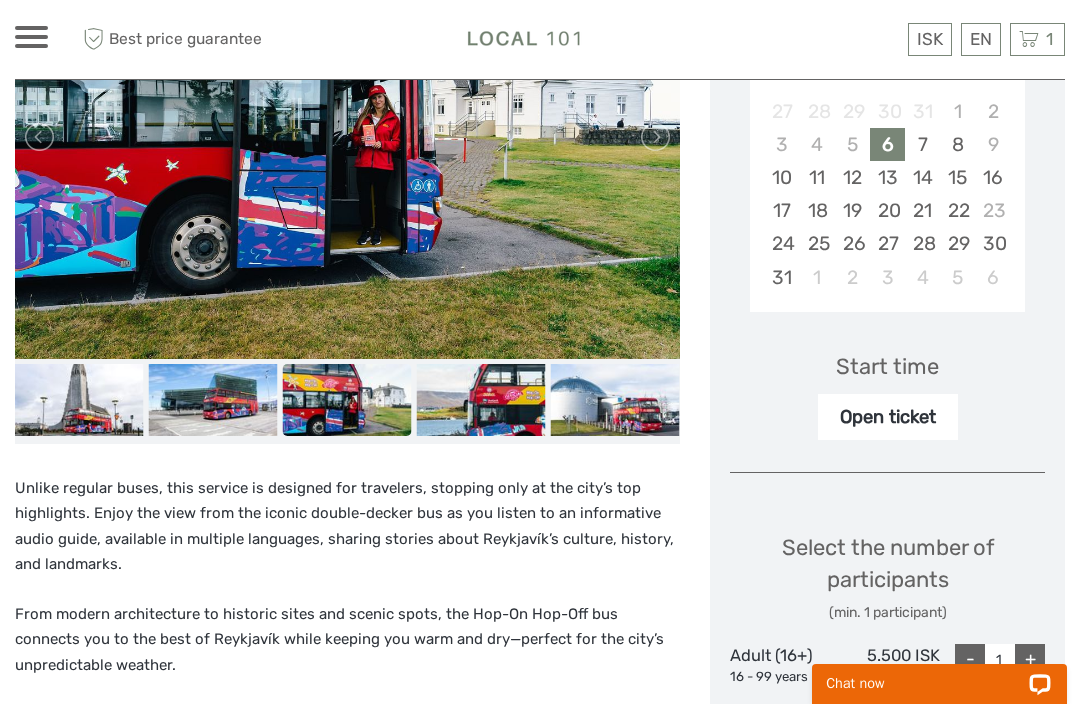 click on "20" at bounding box center [887, 210] 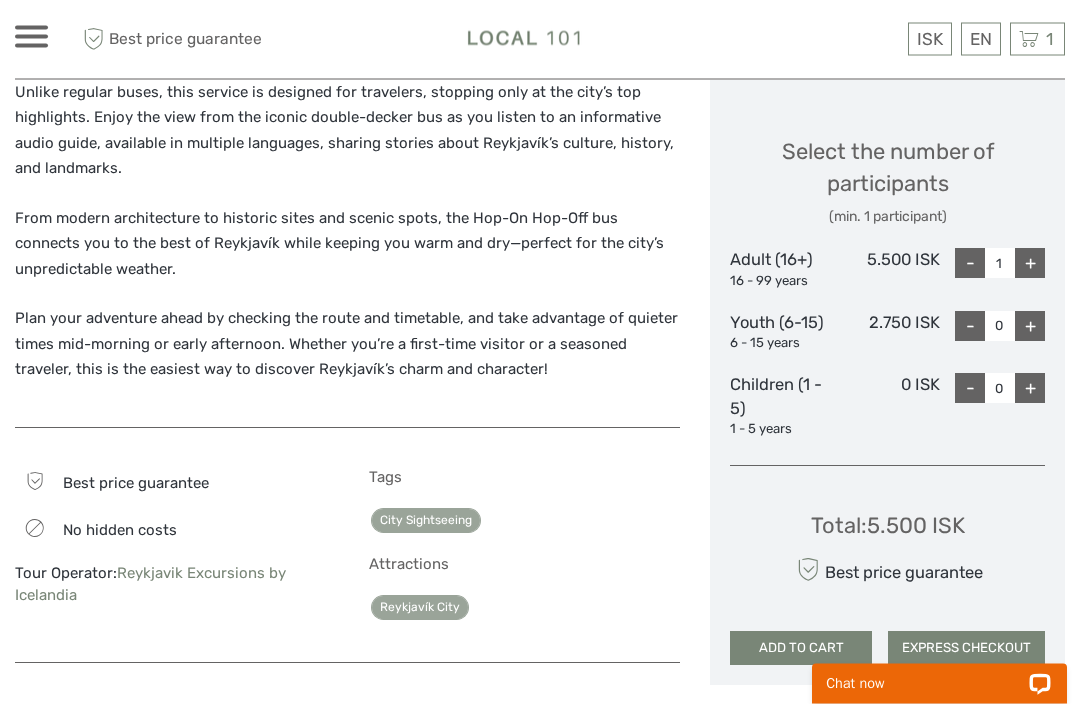 scroll, scrollTop: 817, scrollLeft: 0, axis: vertical 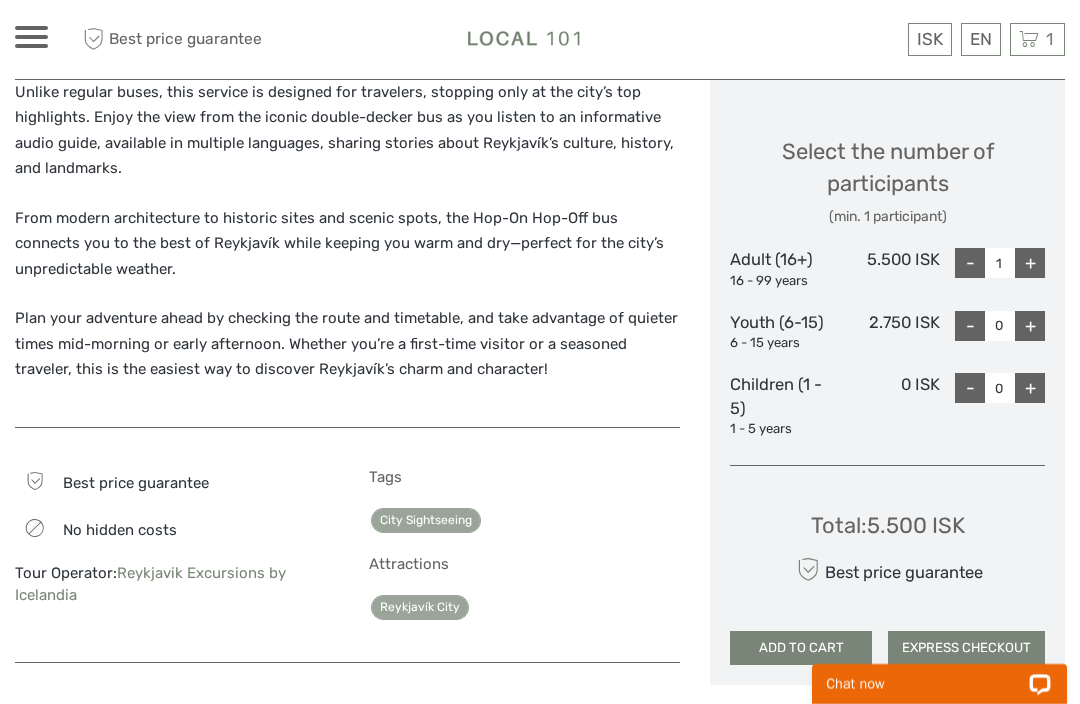 click on "+" at bounding box center (1030, 263) 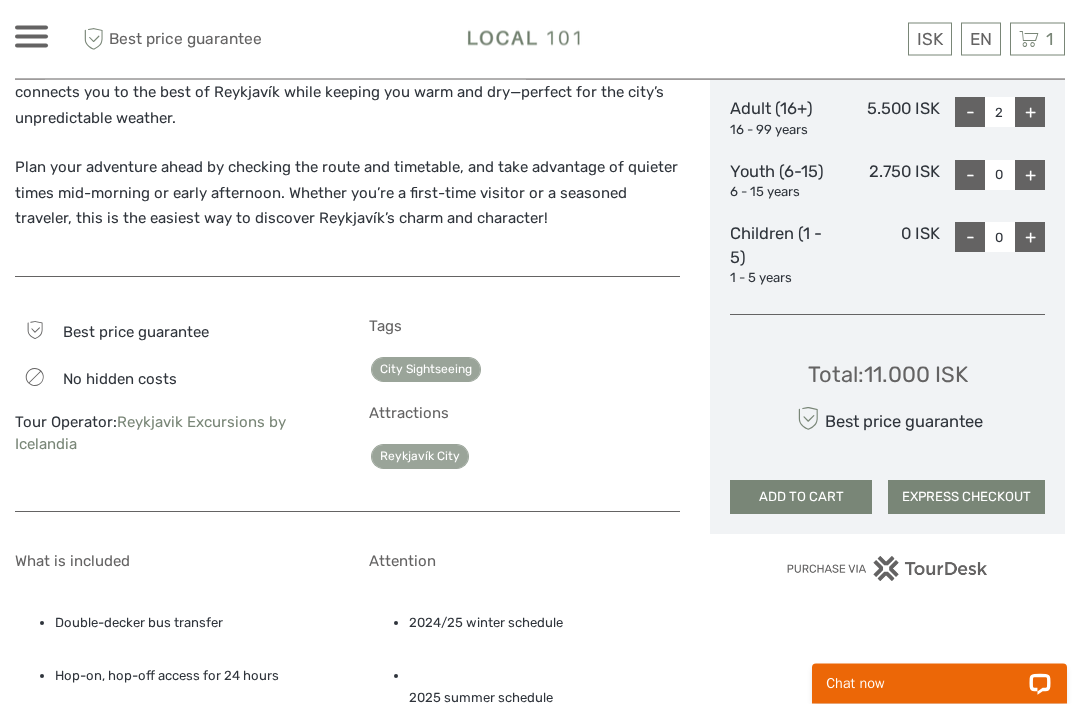 scroll, scrollTop: 968, scrollLeft: 0, axis: vertical 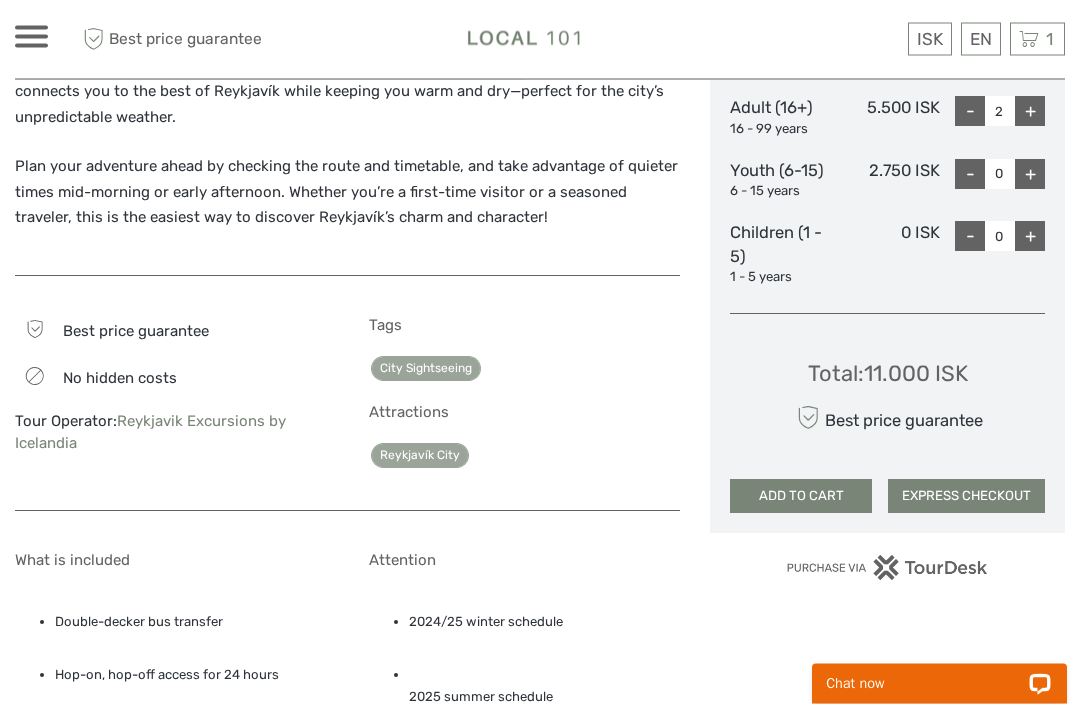 click on "ADD TO CART" at bounding box center [801, 497] 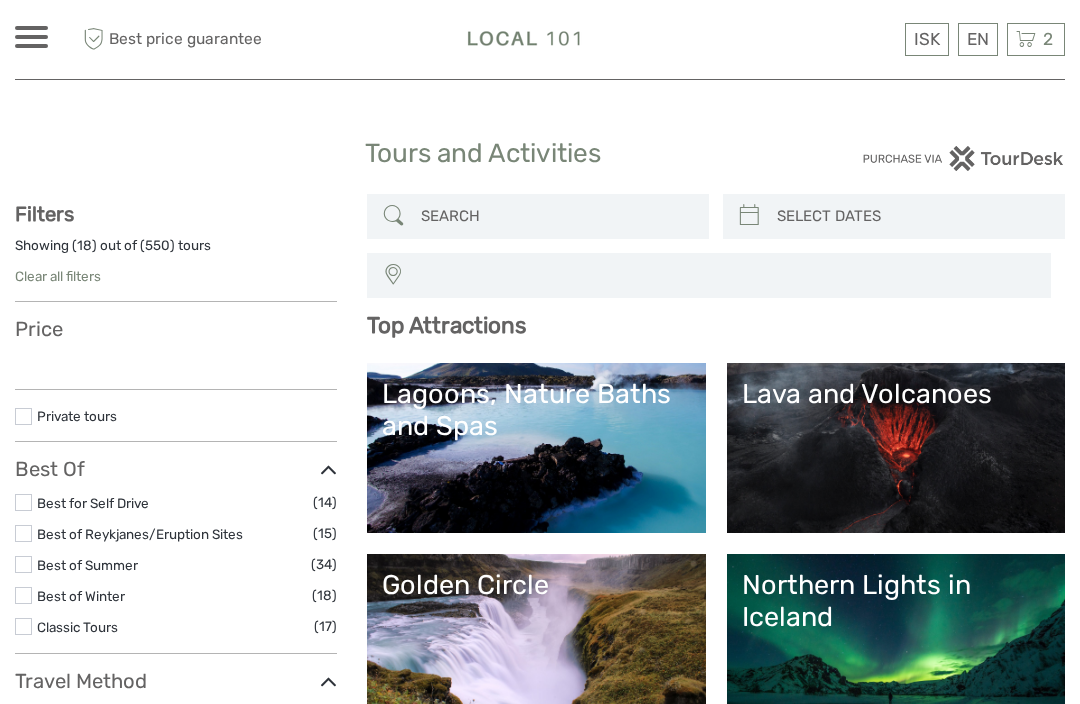 select 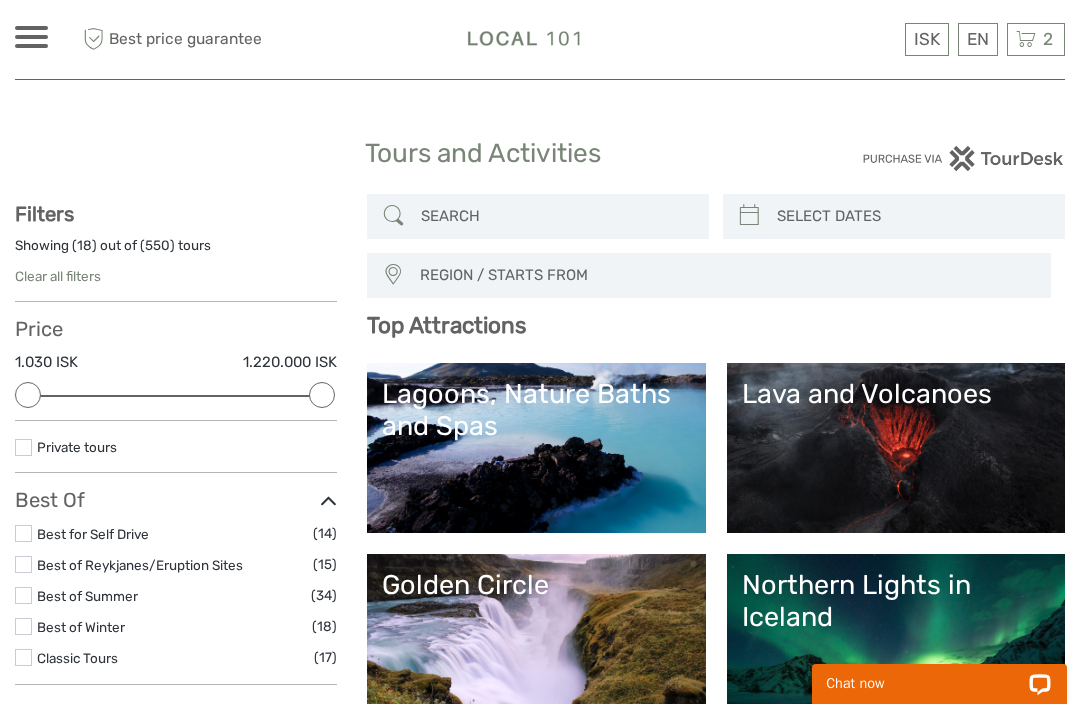 scroll, scrollTop: 0, scrollLeft: 0, axis: both 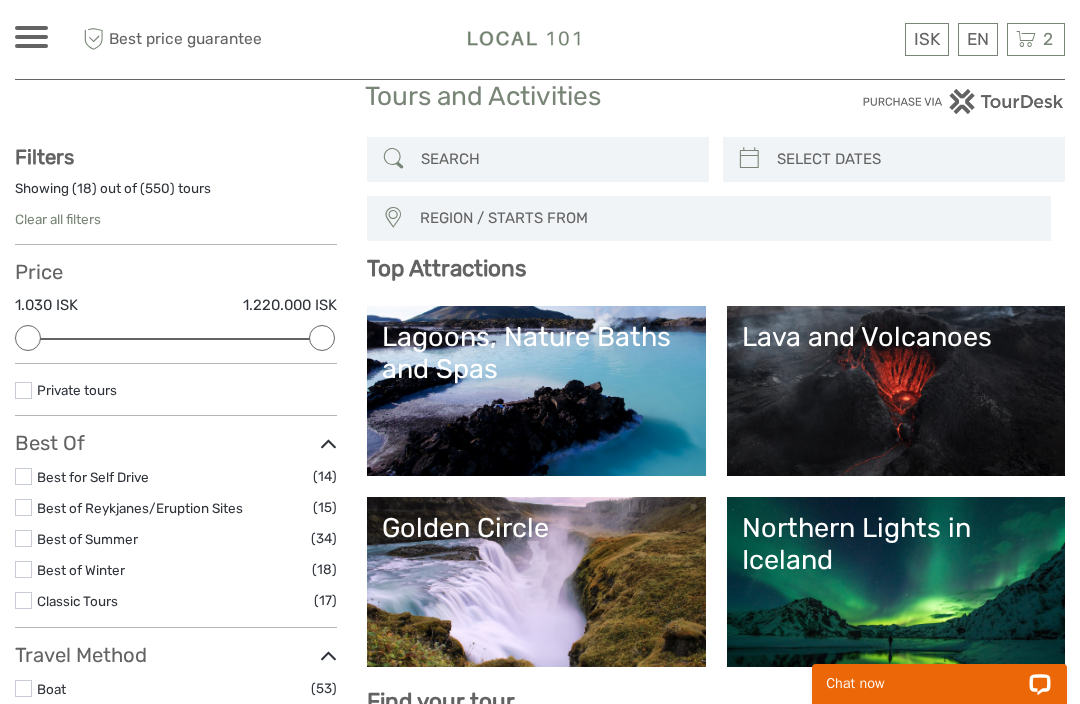 click on "2
Items
Flybus PLUS from Keflavik Airport to Hotel
1x Adult (16+)
Wednesday, 20 August 2025 - 12:00 AM
5.199 ISK
Hop On - Hop Off - City Sightseeing 24 hours
2x Adult (16+)
Wednesday, 20 August 2025 - 12:00 AM
11.000 ISK
Total
16.199 ISK
Checkout
The shopping cart is empty." at bounding box center (1036, 39) 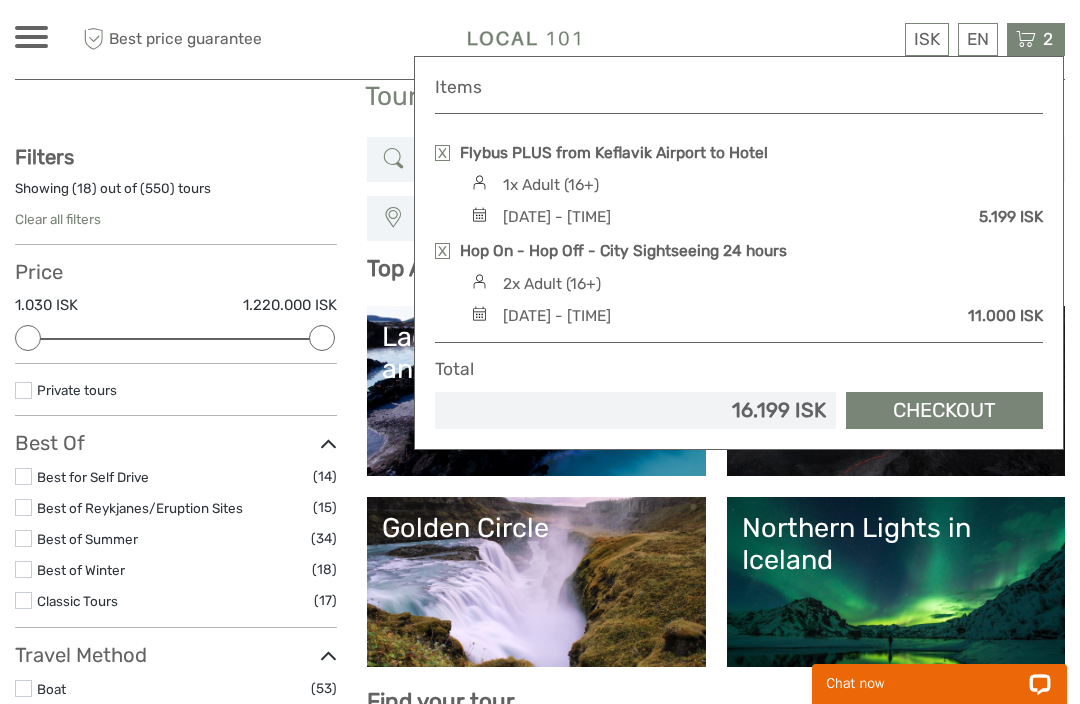 click on "1x Adult (16+)" at bounding box center [754, 185] 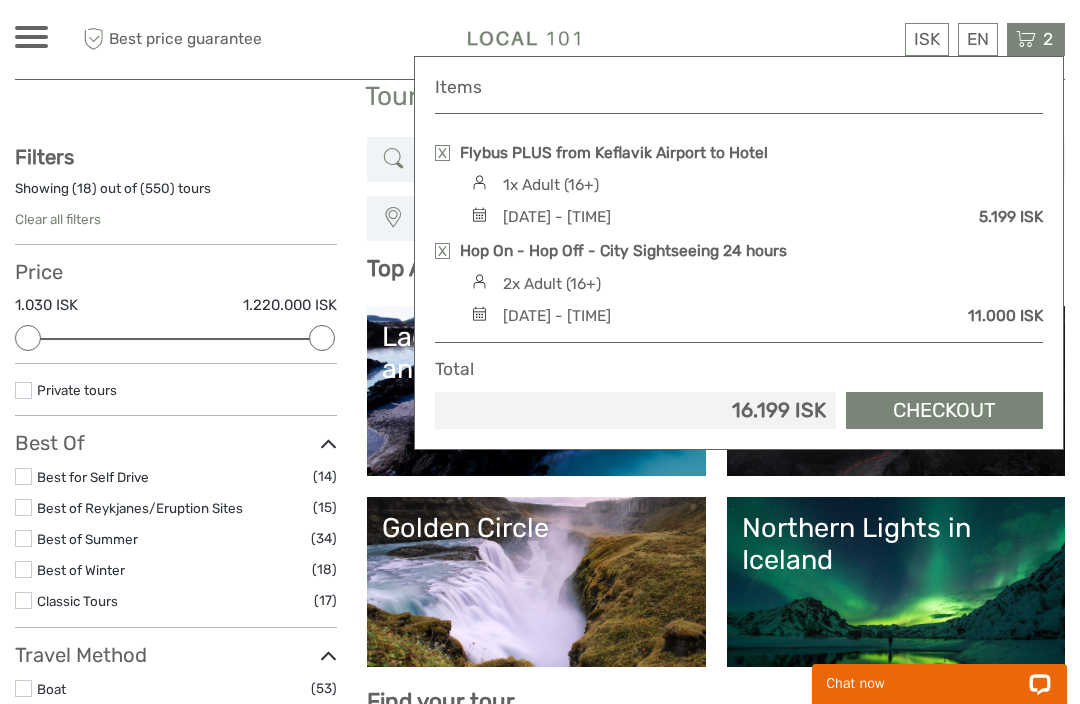 click on "Flybus PLUS from Keflavik Airport to Hotel" at bounding box center (614, 153) 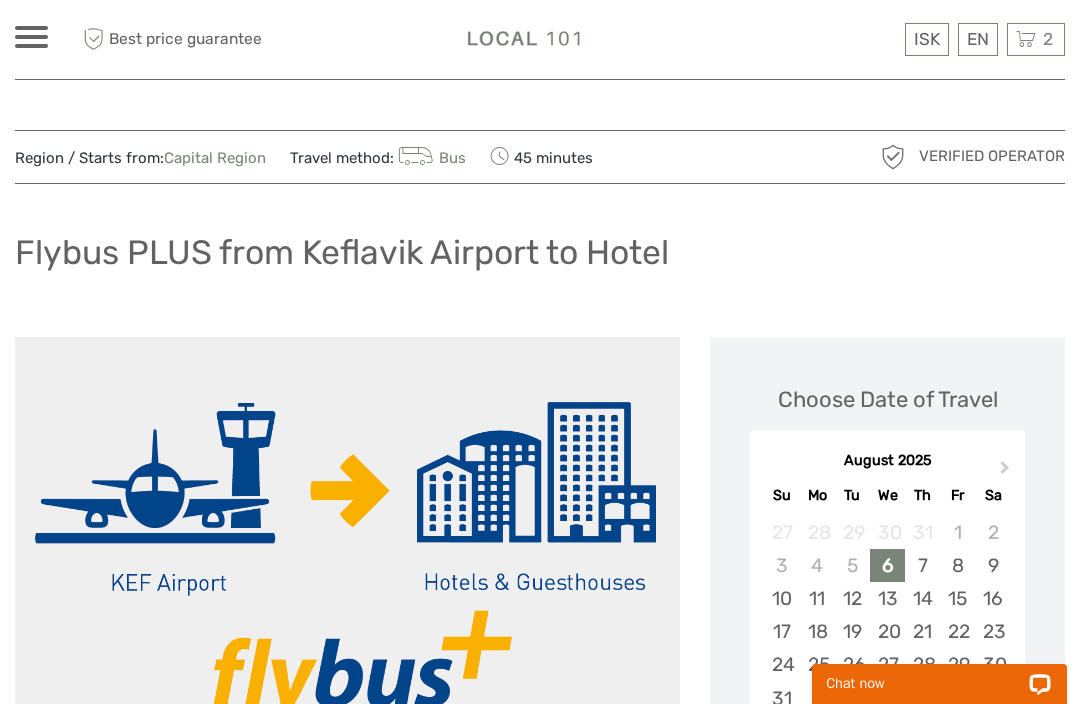 scroll, scrollTop: 0, scrollLeft: 0, axis: both 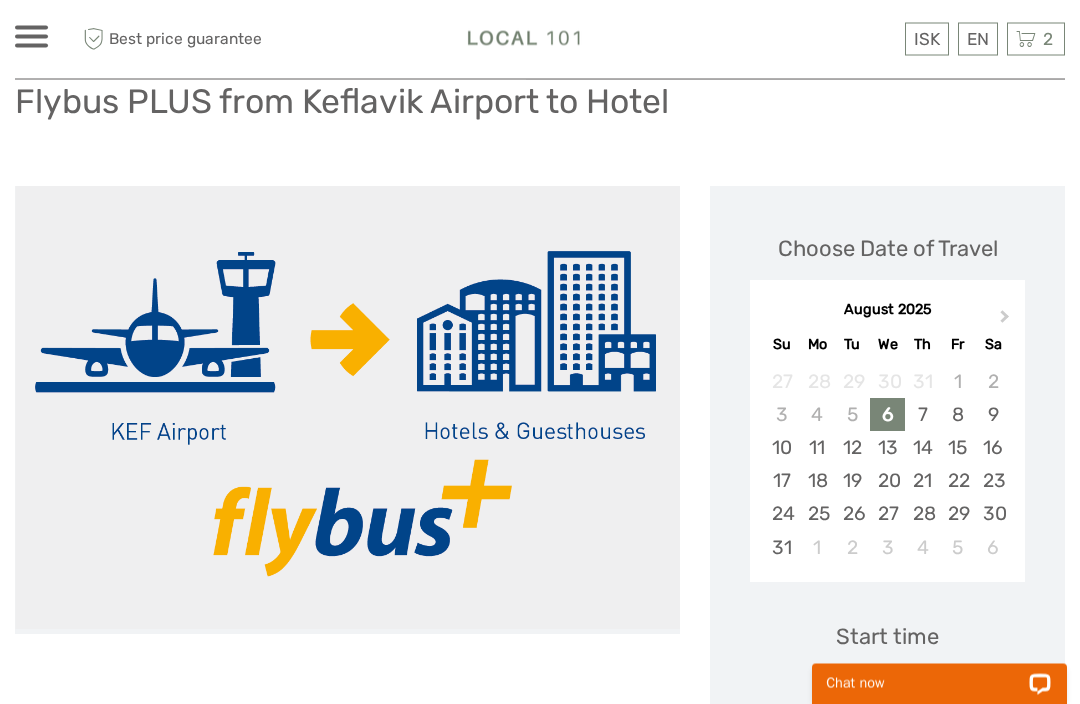 click on "20" at bounding box center [887, 481] 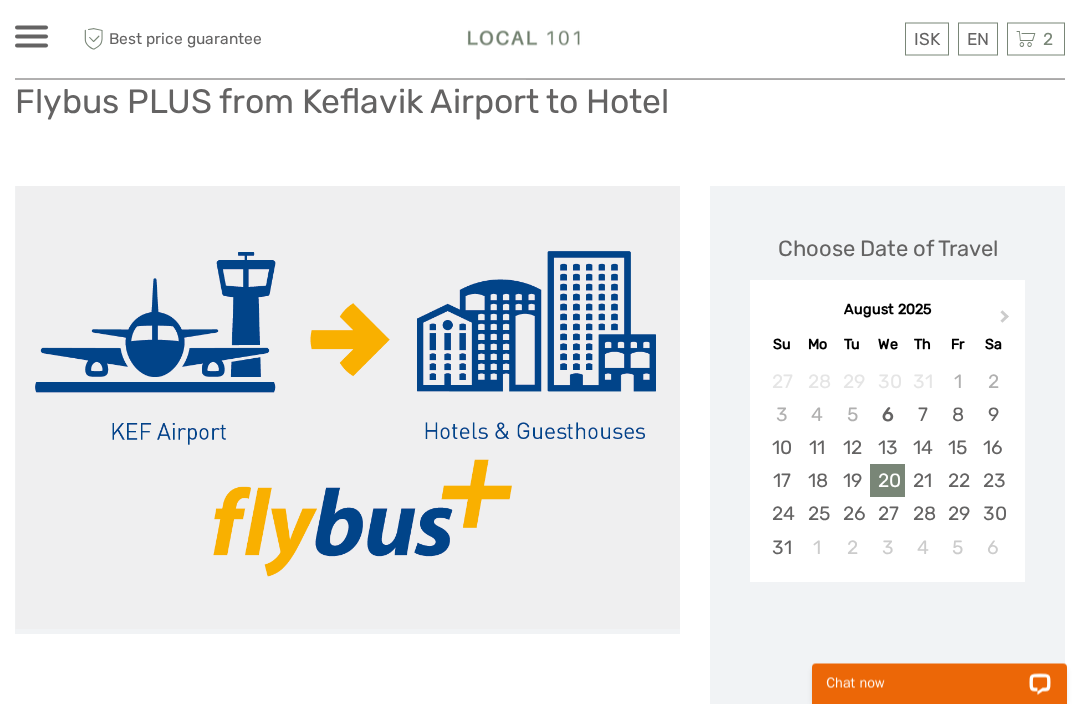 scroll, scrollTop: 151, scrollLeft: 0, axis: vertical 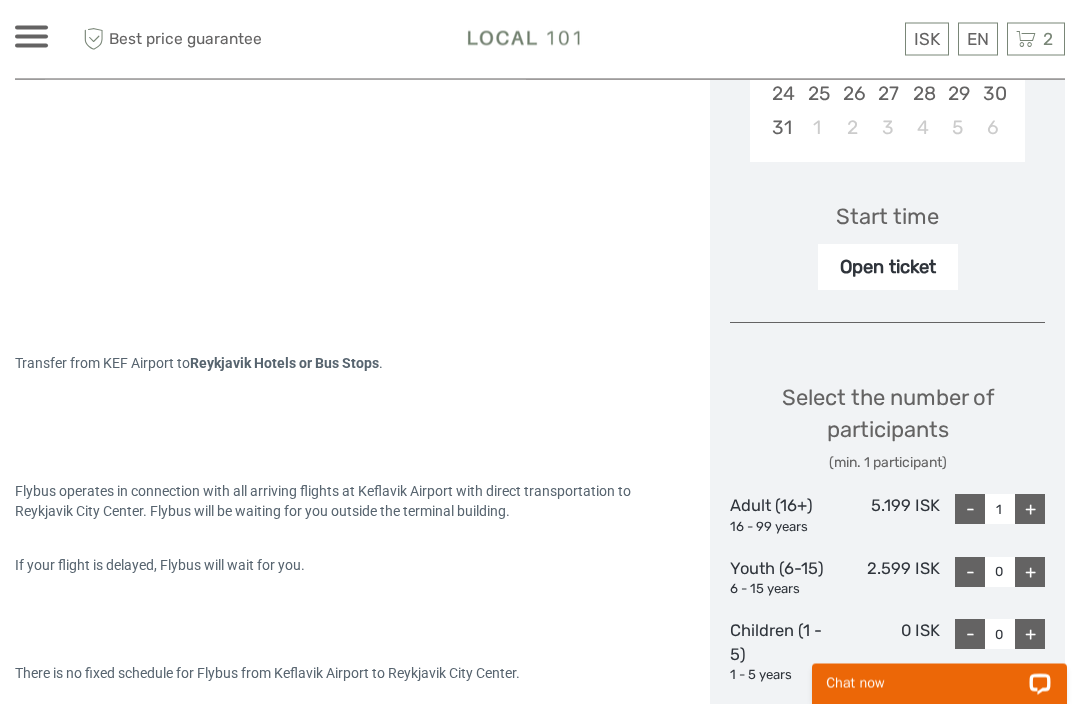 click on "+" at bounding box center (1030, 510) 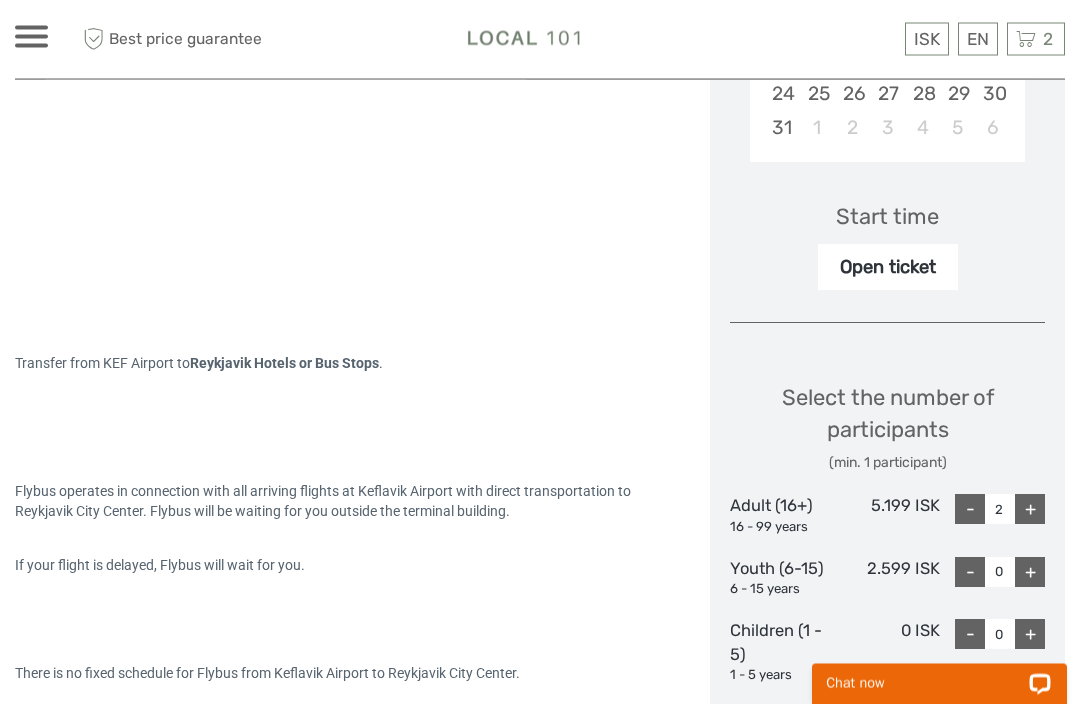 scroll, scrollTop: 571, scrollLeft: 0, axis: vertical 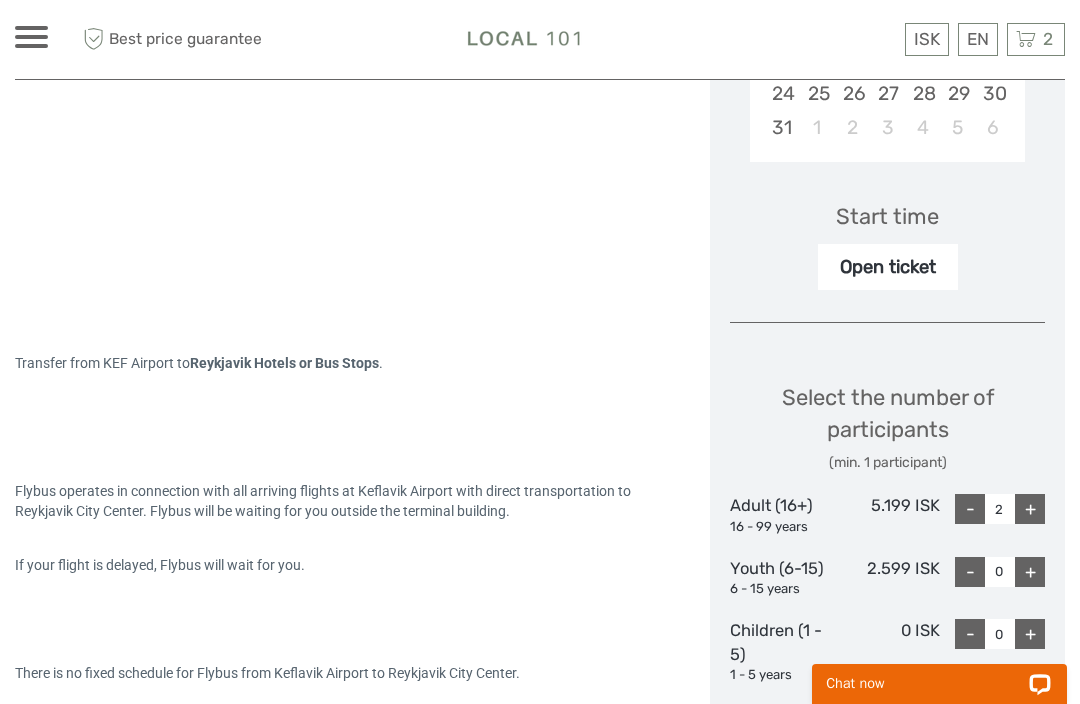 click on "-" at bounding box center (970, 509) 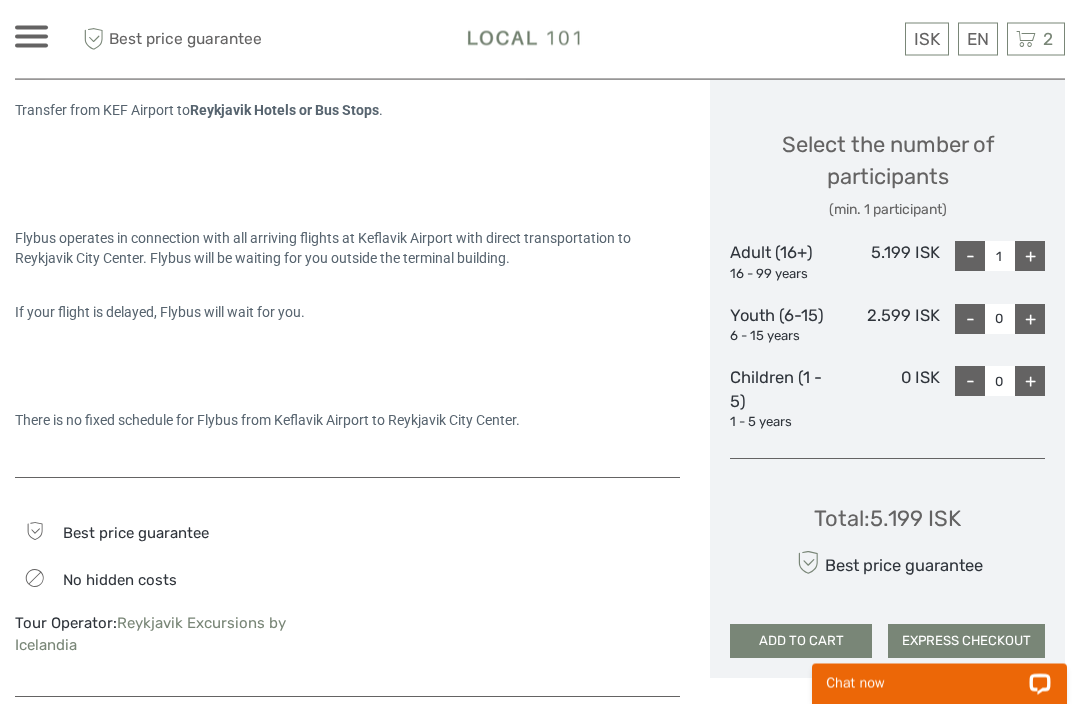 scroll, scrollTop: 829, scrollLeft: 0, axis: vertical 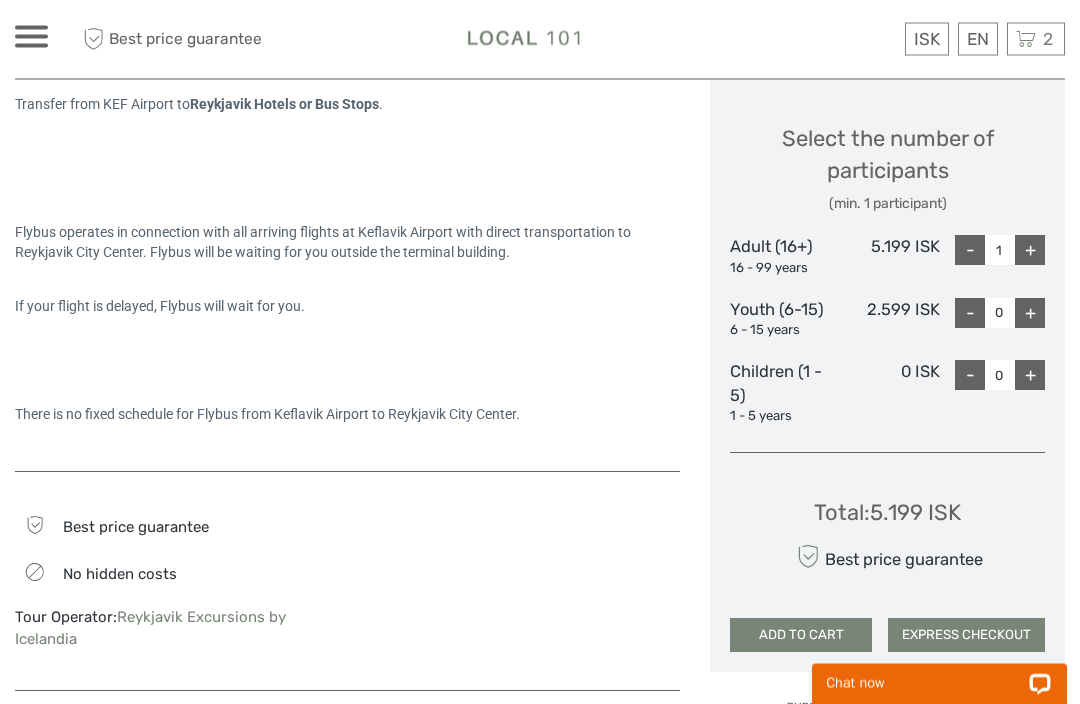 click on "ADD TO CART" at bounding box center [801, 636] 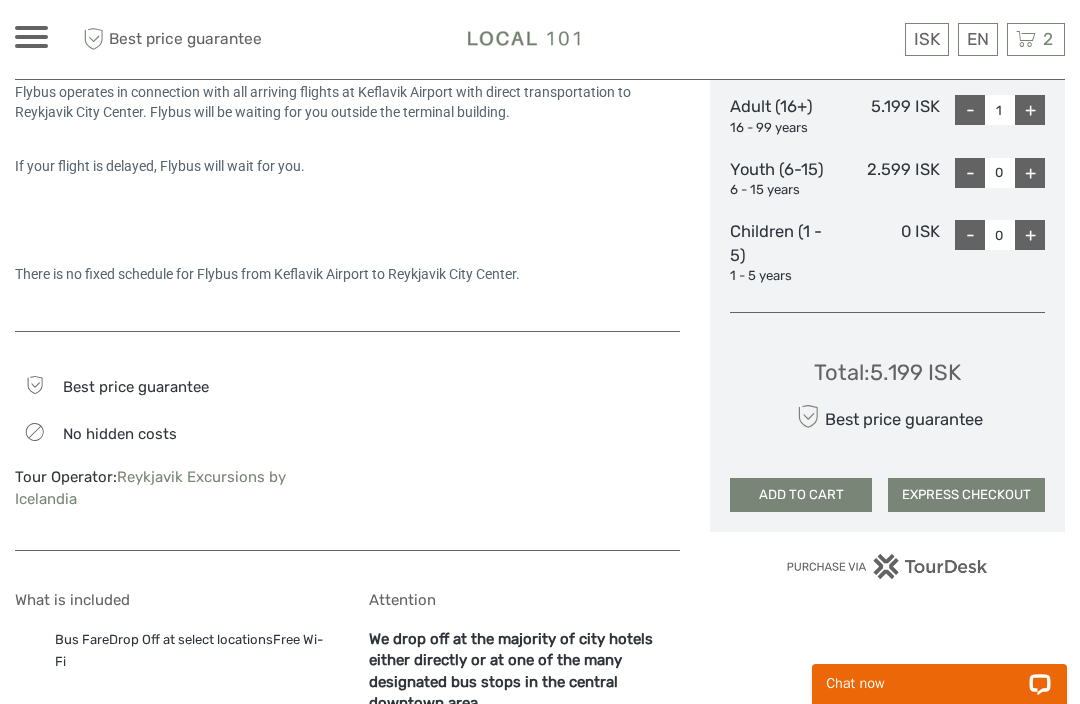scroll, scrollTop: 974, scrollLeft: 0, axis: vertical 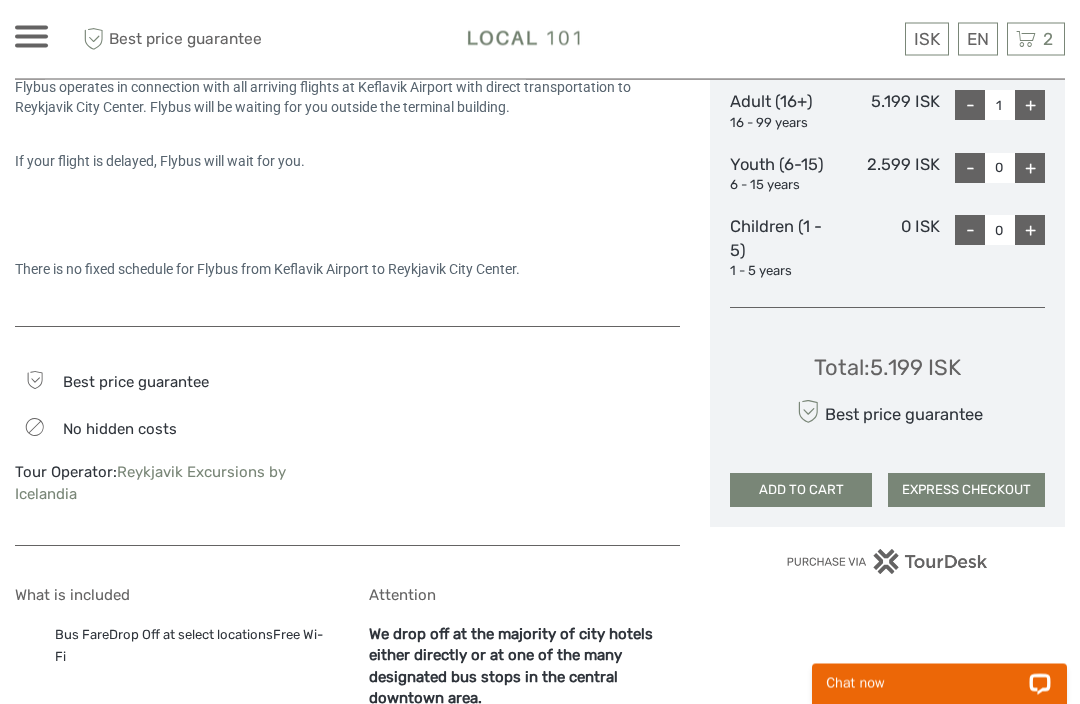 click on "+" at bounding box center (1030, 106) 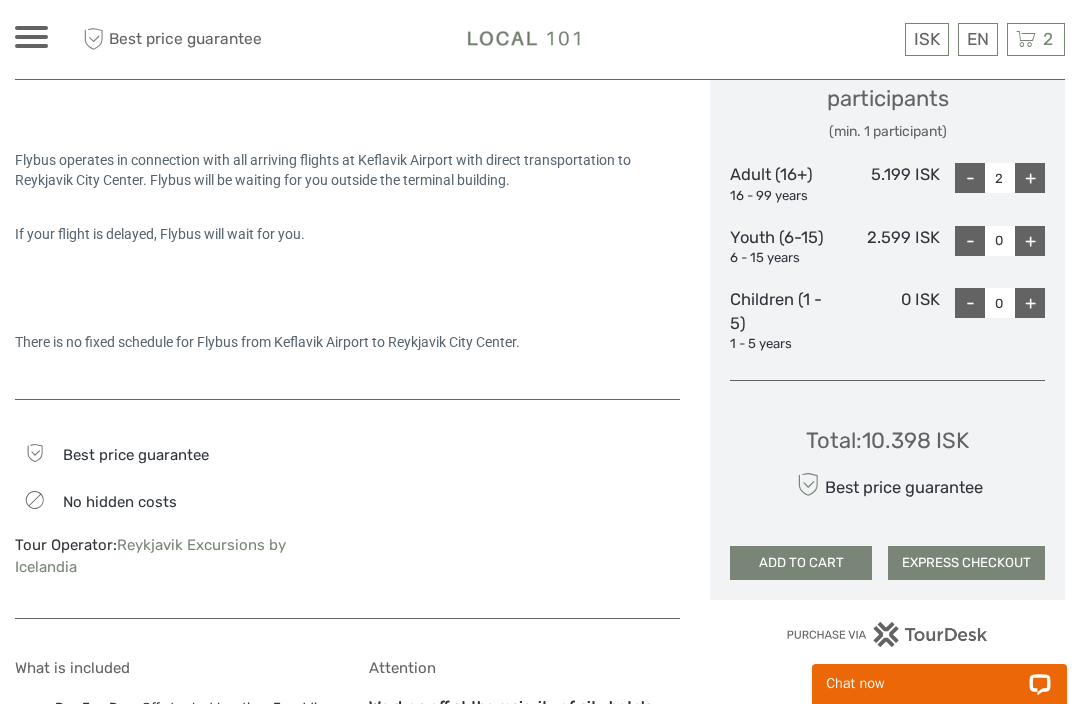 scroll, scrollTop: 901, scrollLeft: 0, axis: vertical 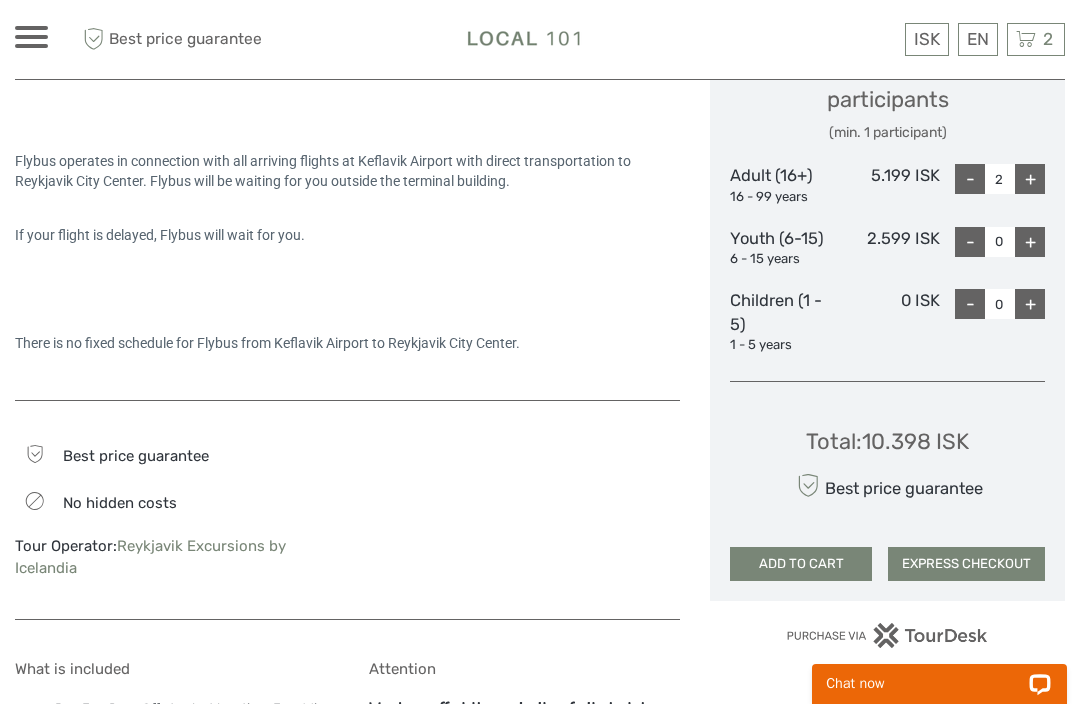 click on "ADD TO CART" at bounding box center (801, 564) 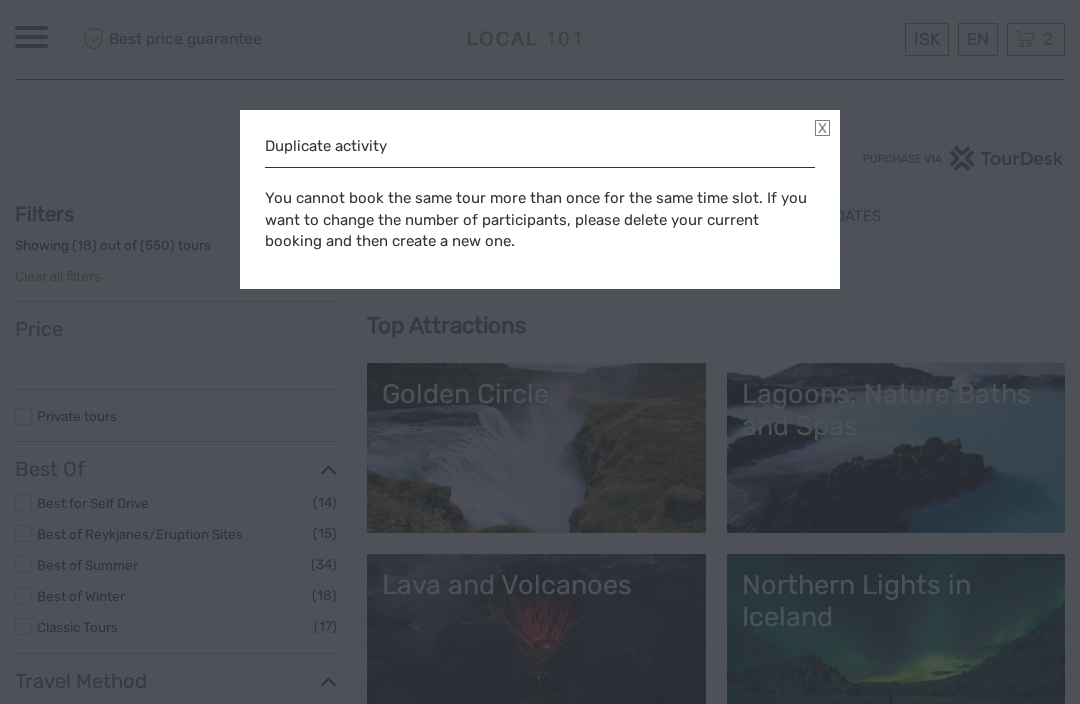 select 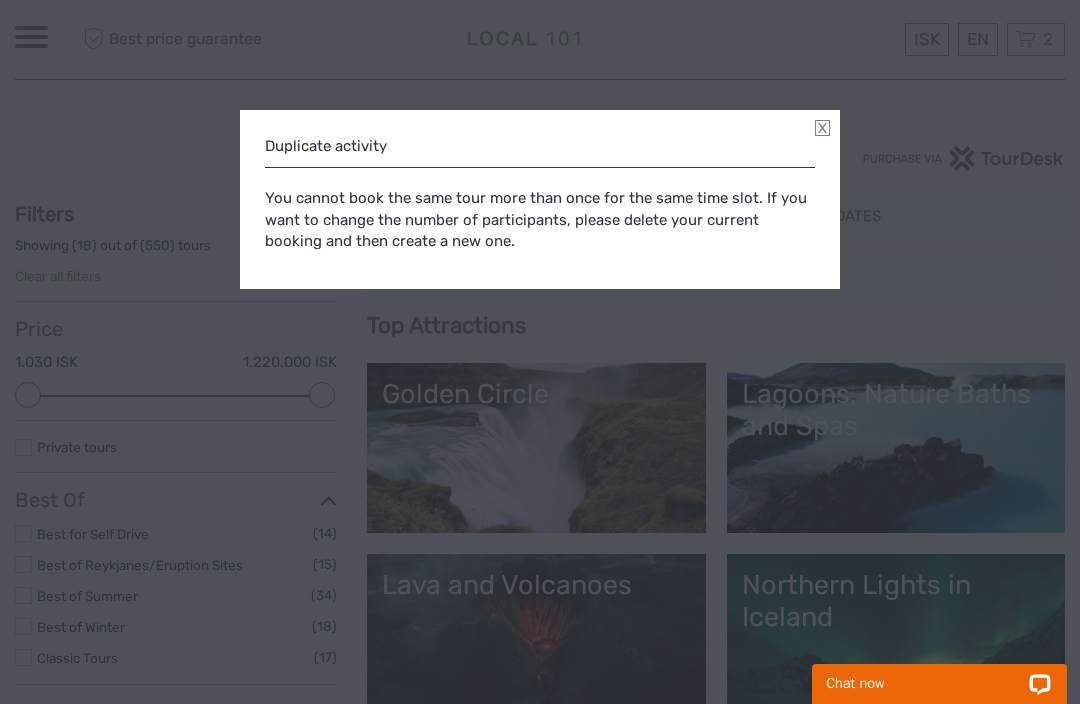scroll, scrollTop: 0, scrollLeft: 0, axis: both 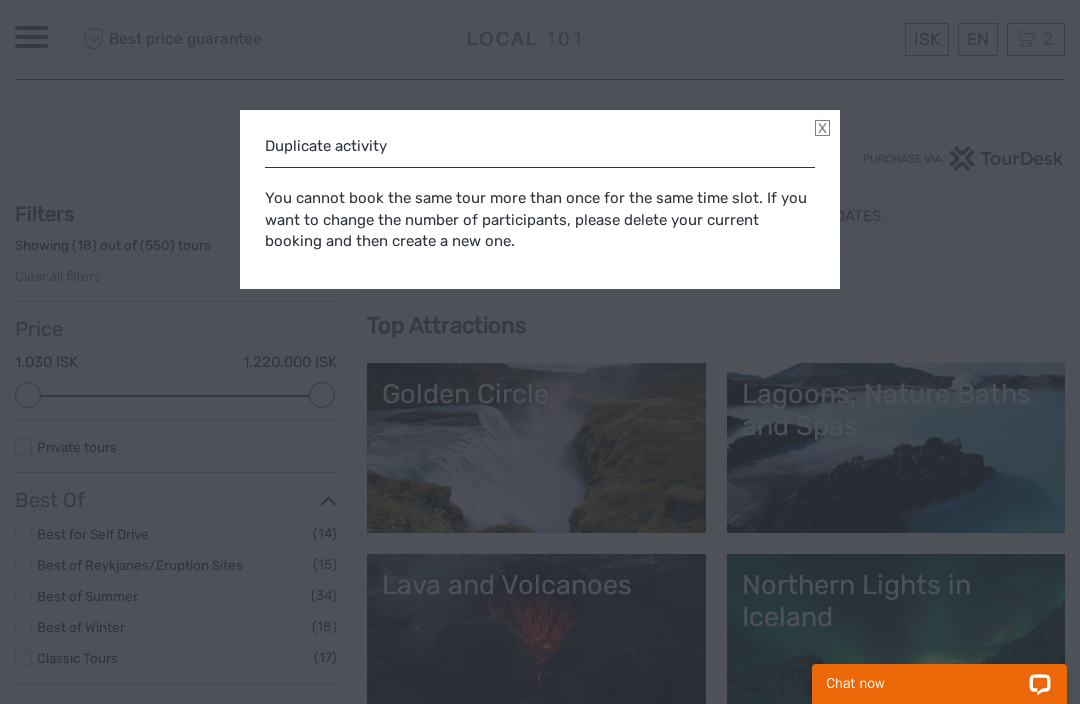 click at bounding box center (822, 128) 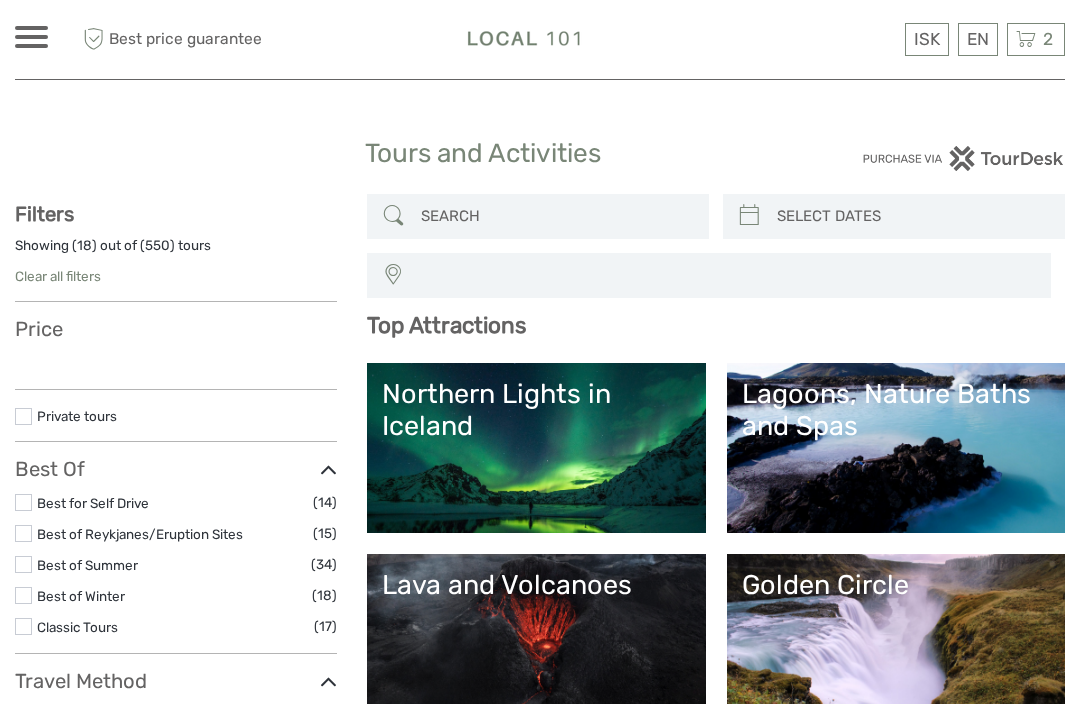 select 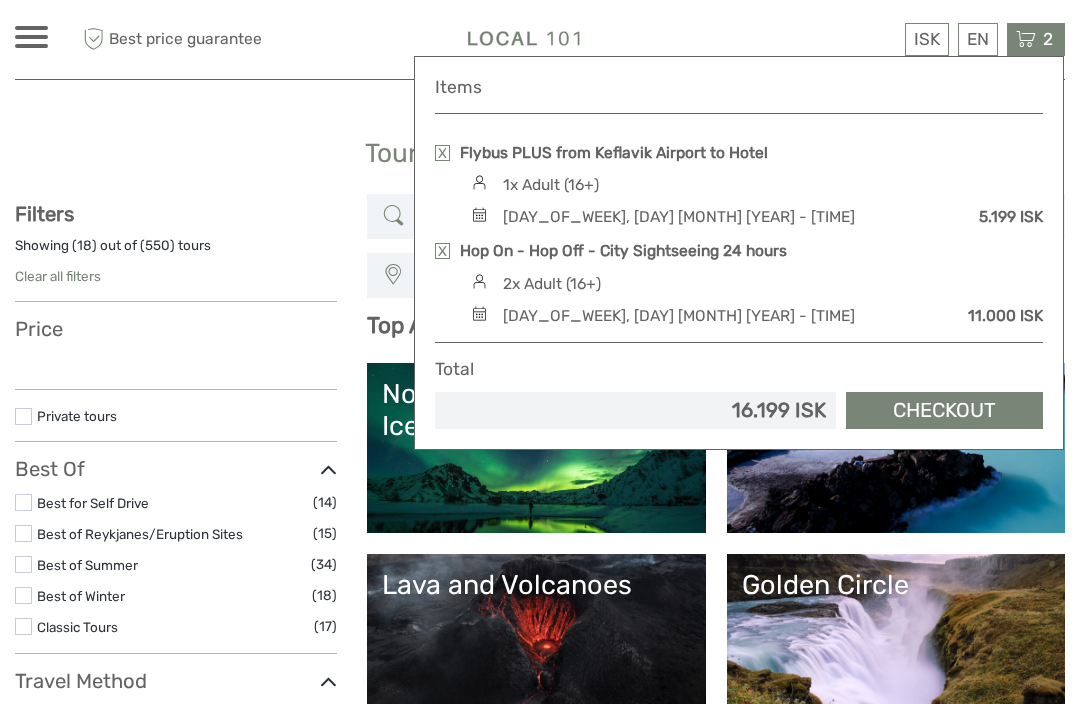 scroll, scrollTop: 0, scrollLeft: 0, axis: both 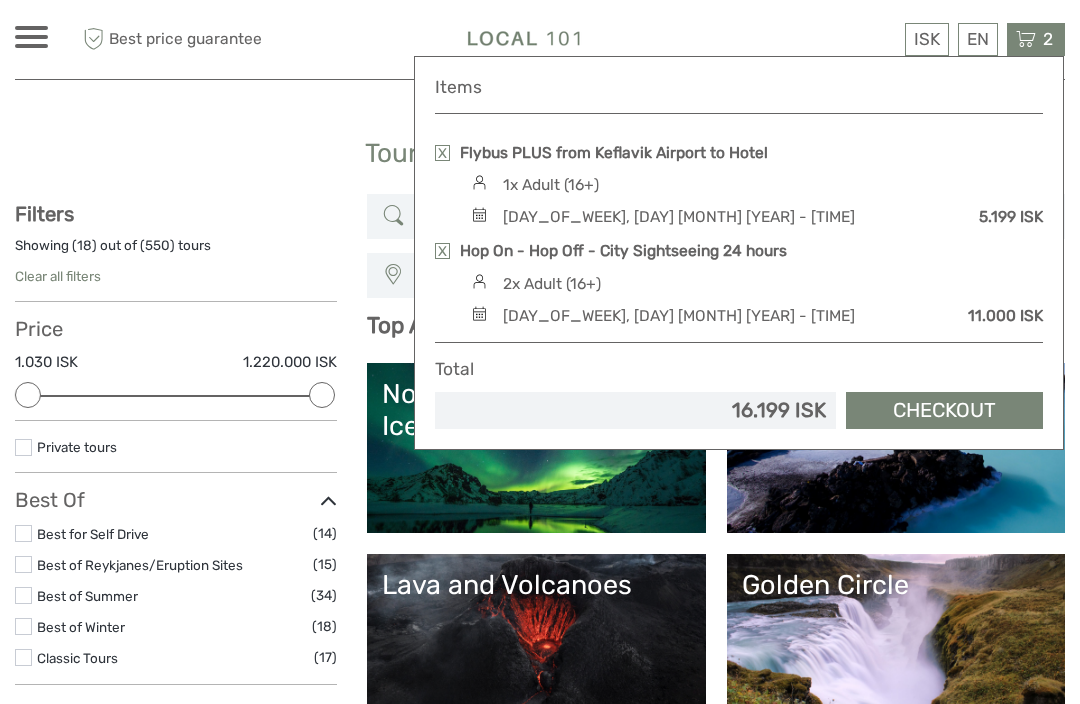 click at bounding box center (442, 153) 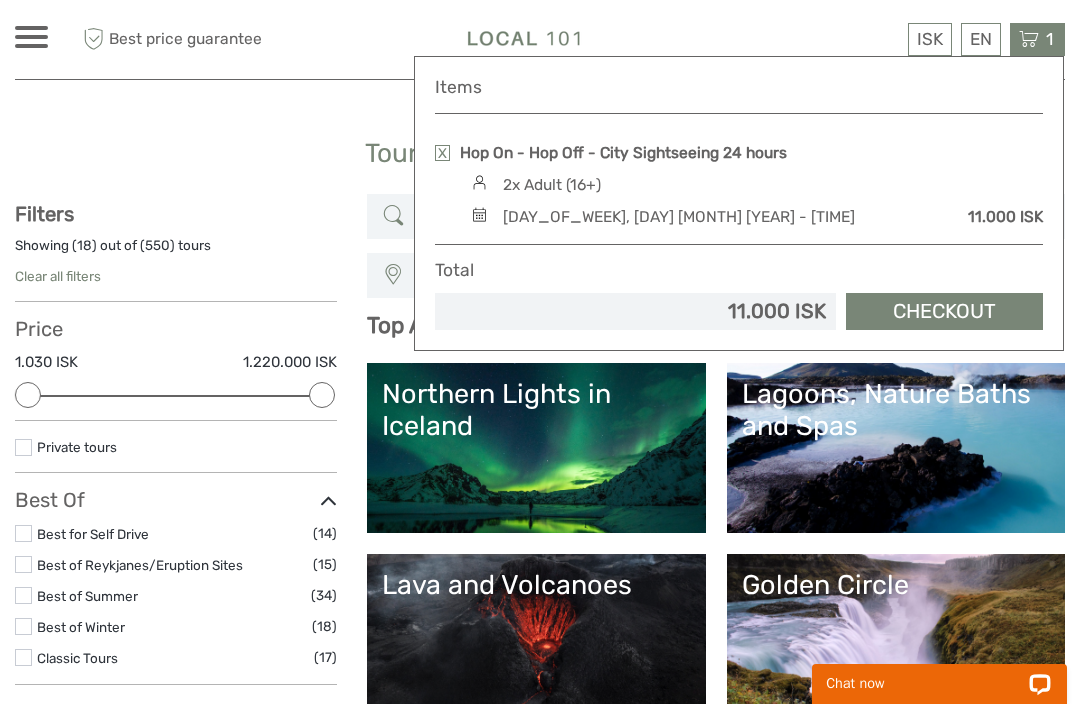 scroll, scrollTop: 0, scrollLeft: 0, axis: both 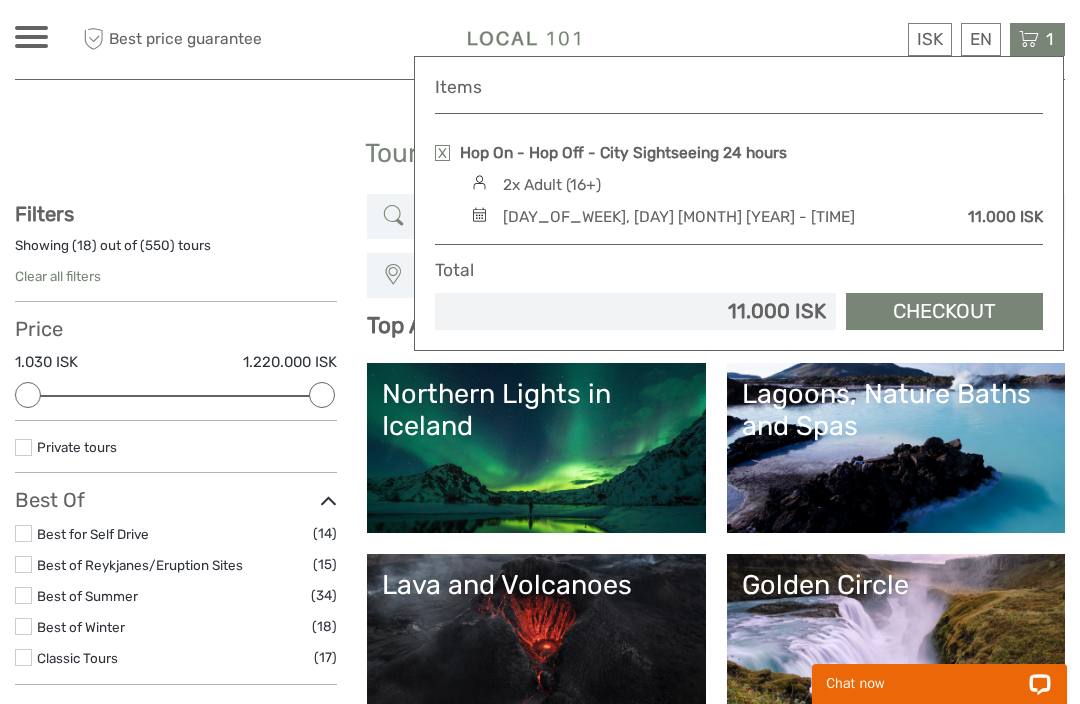 click on "Tours and Activities
Tours and Activities" at bounding box center (540, 162) 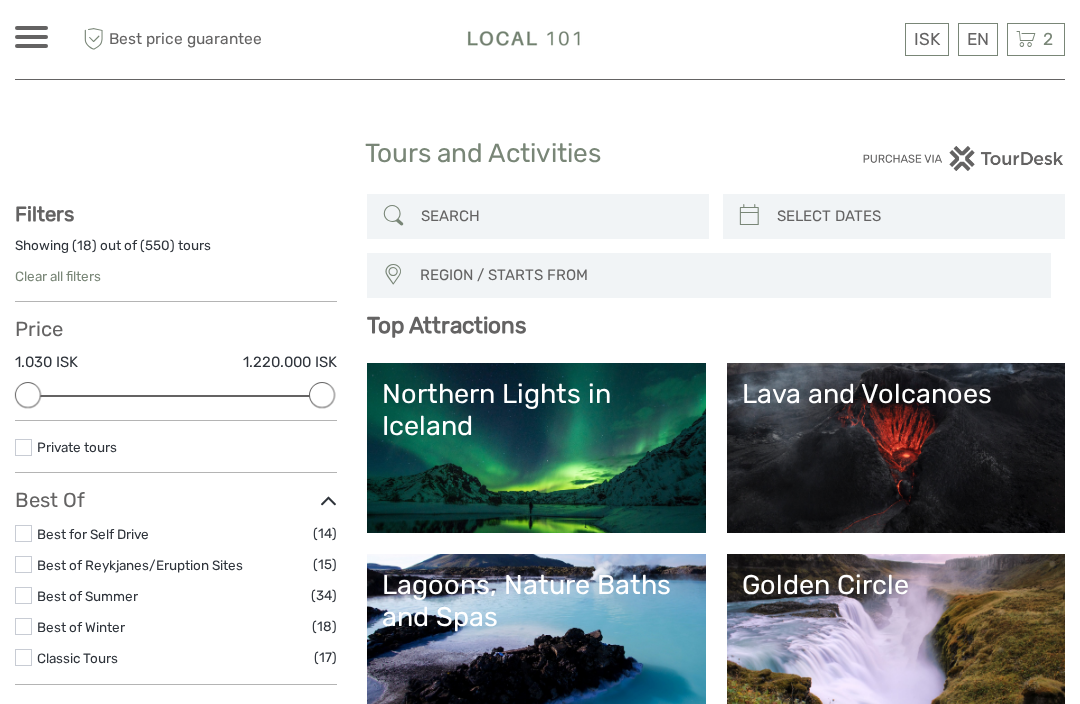select 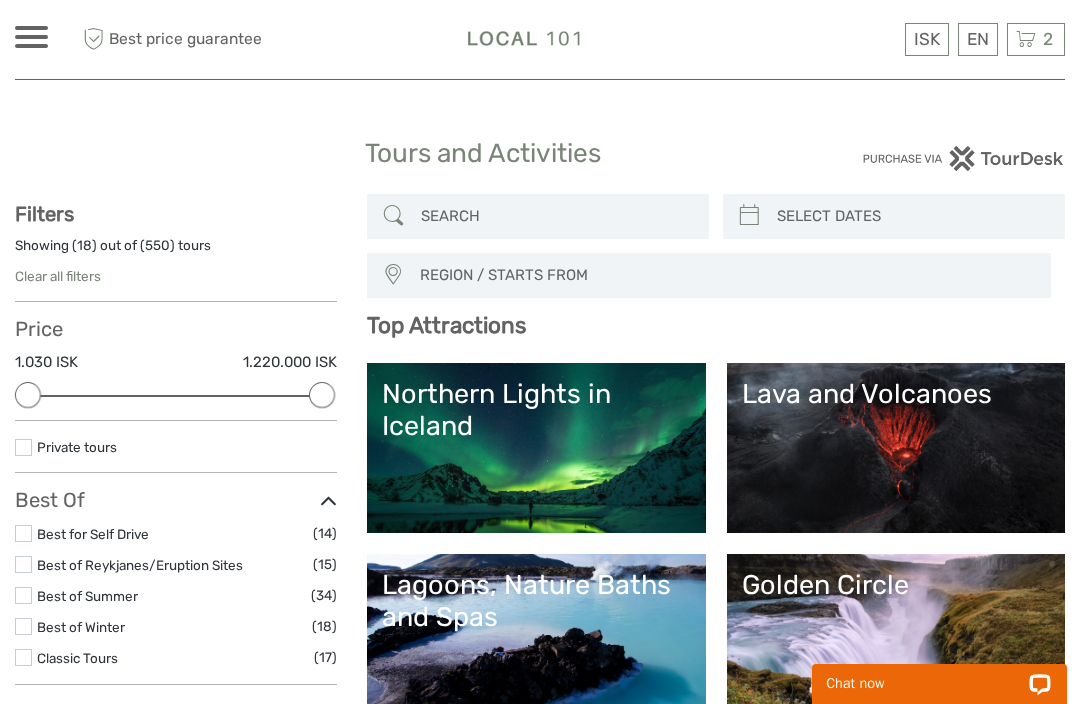 scroll, scrollTop: 0, scrollLeft: 0, axis: both 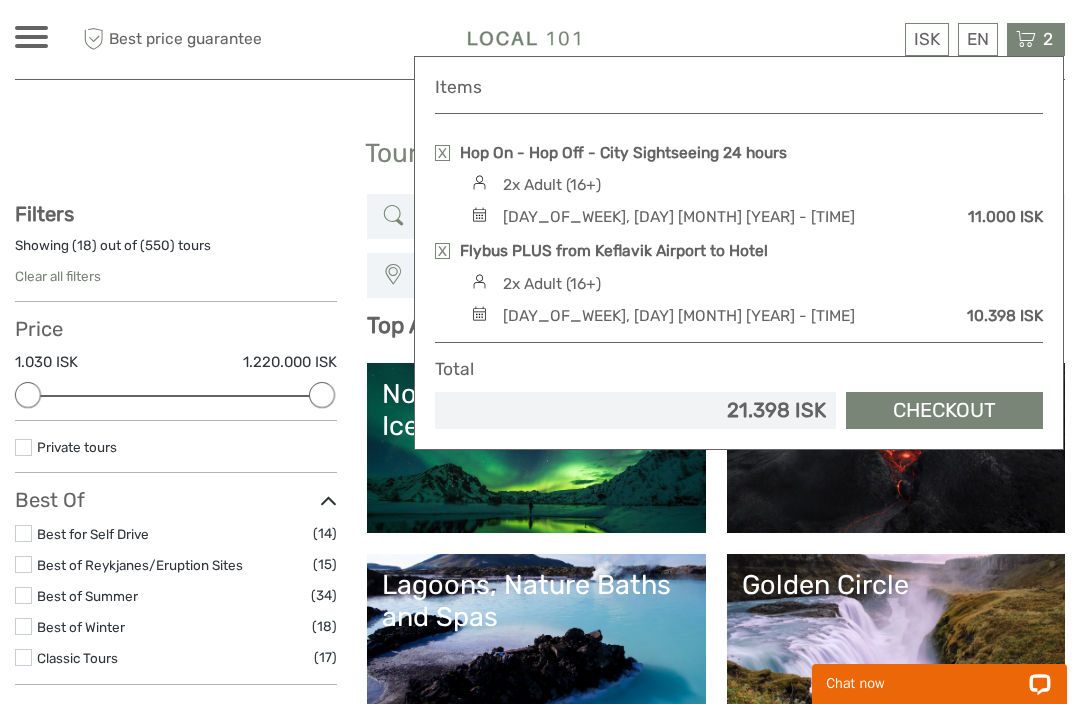 click on "Checkout" at bounding box center [944, 410] 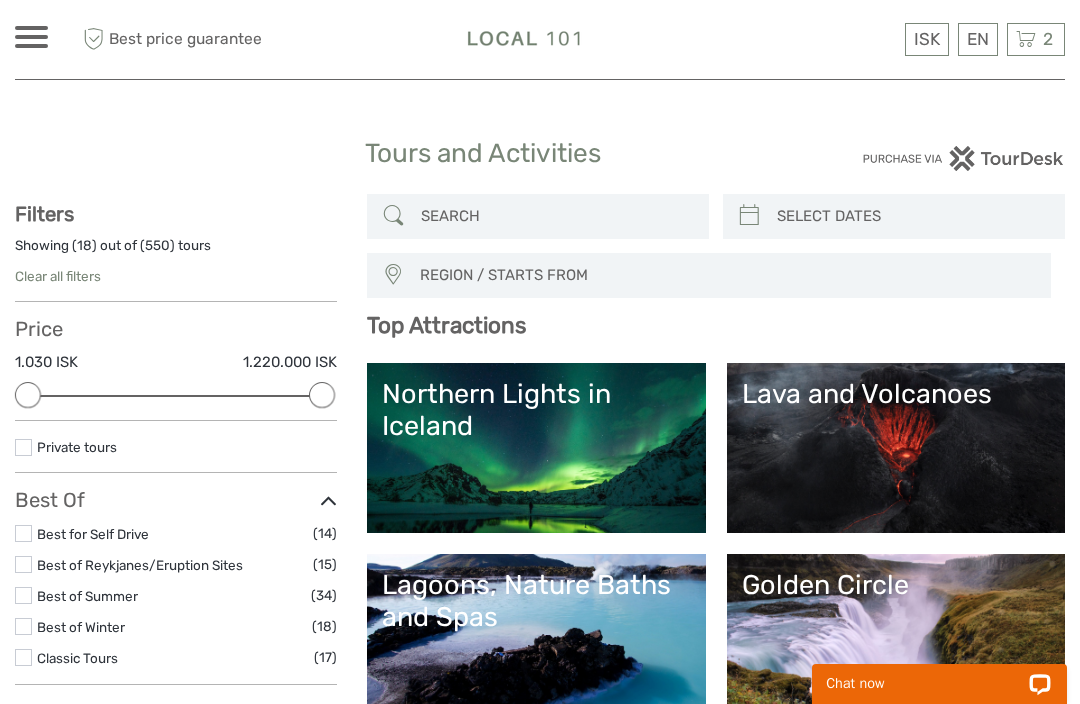 click on "2" at bounding box center (1048, 39) 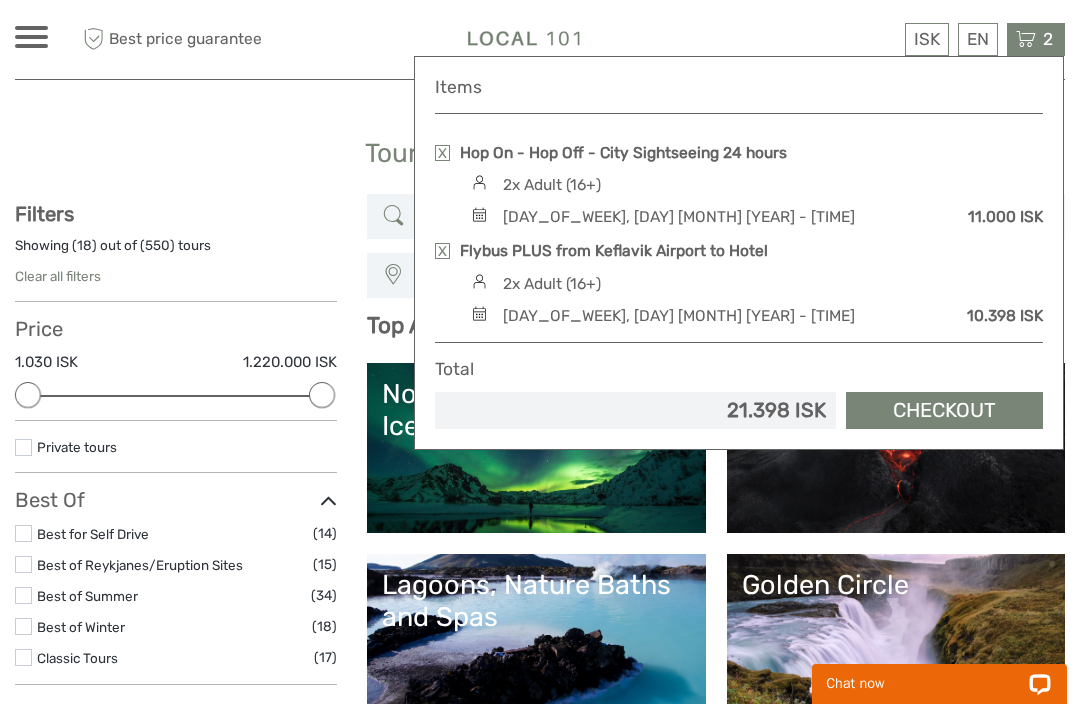 click on "Checkout" at bounding box center (944, 410) 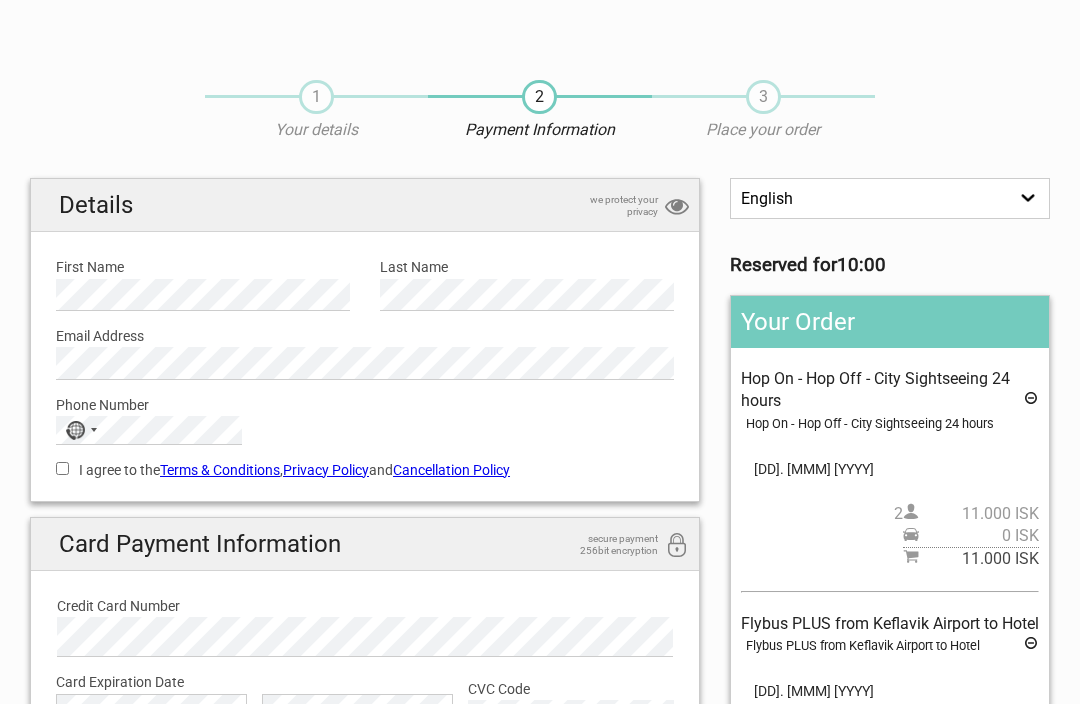 scroll, scrollTop: 0, scrollLeft: 0, axis: both 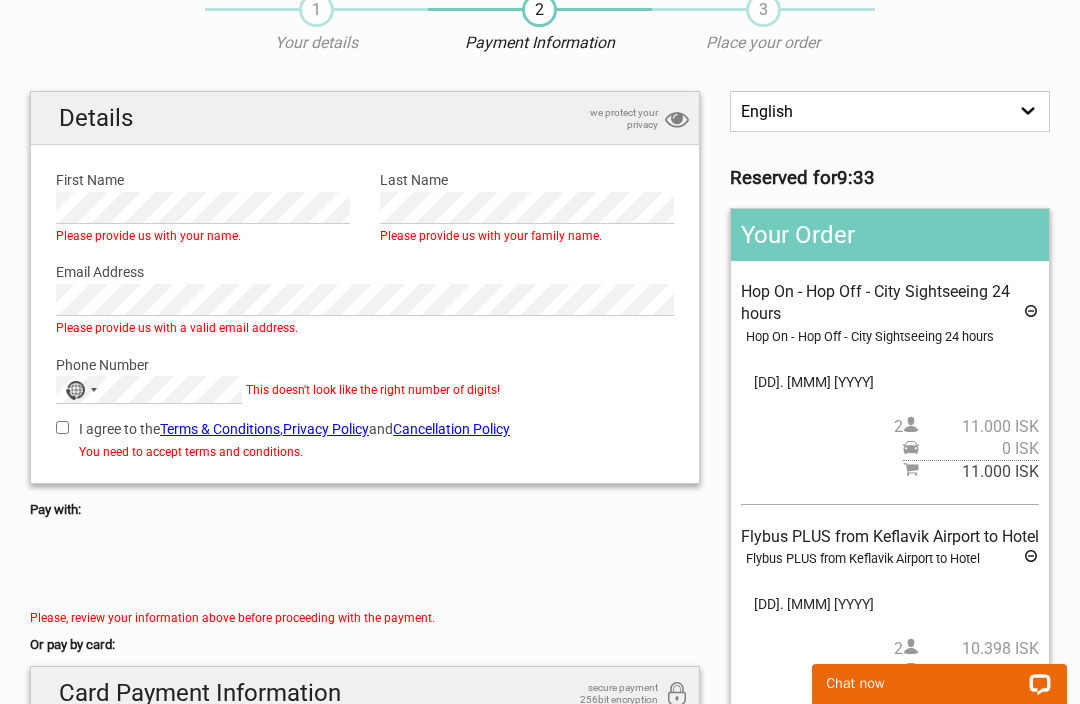 click on "First Name" at bounding box center (203, 180) 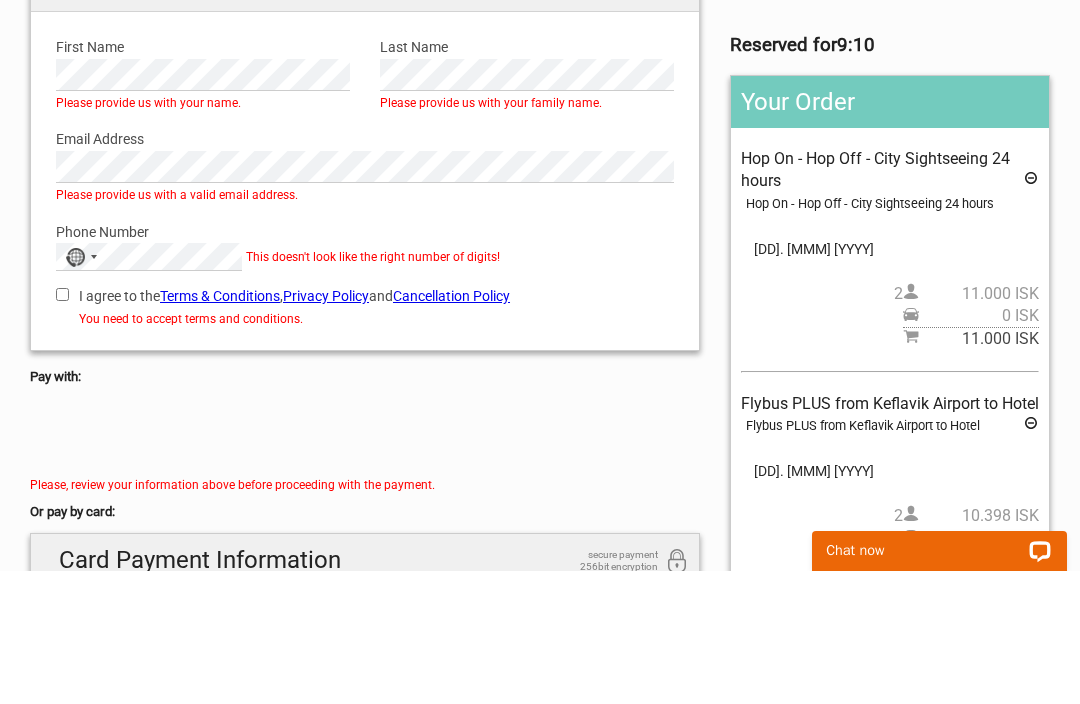 click on "No country selected" at bounding box center (80, 390) 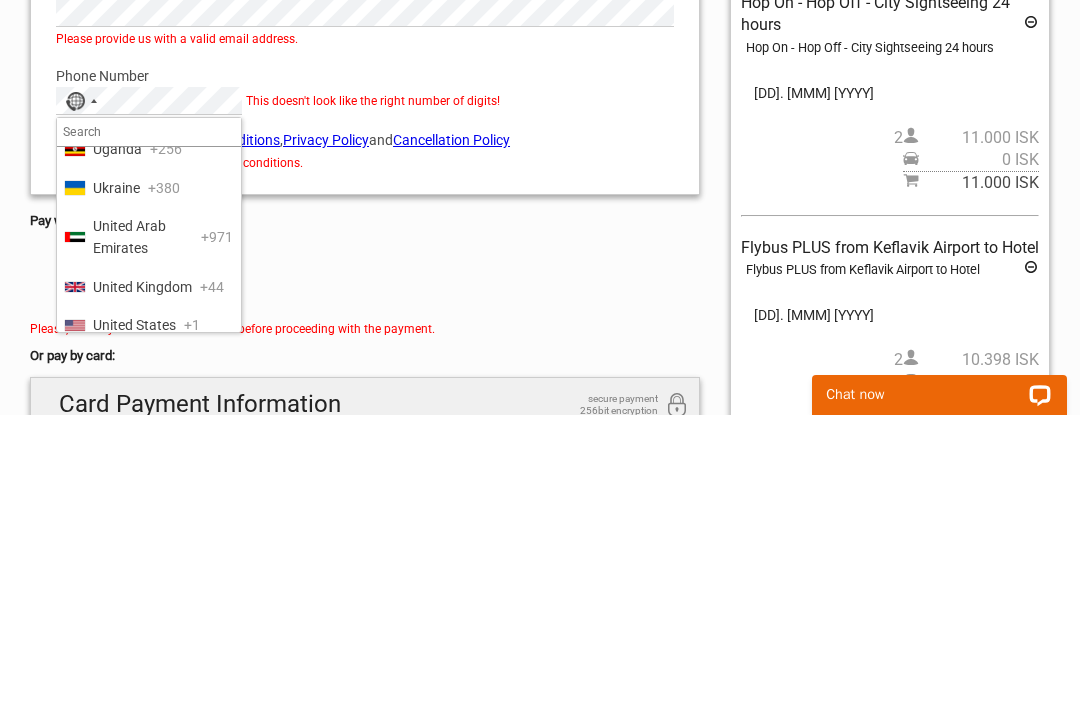 scroll, scrollTop: 9361, scrollLeft: 0, axis: vertical 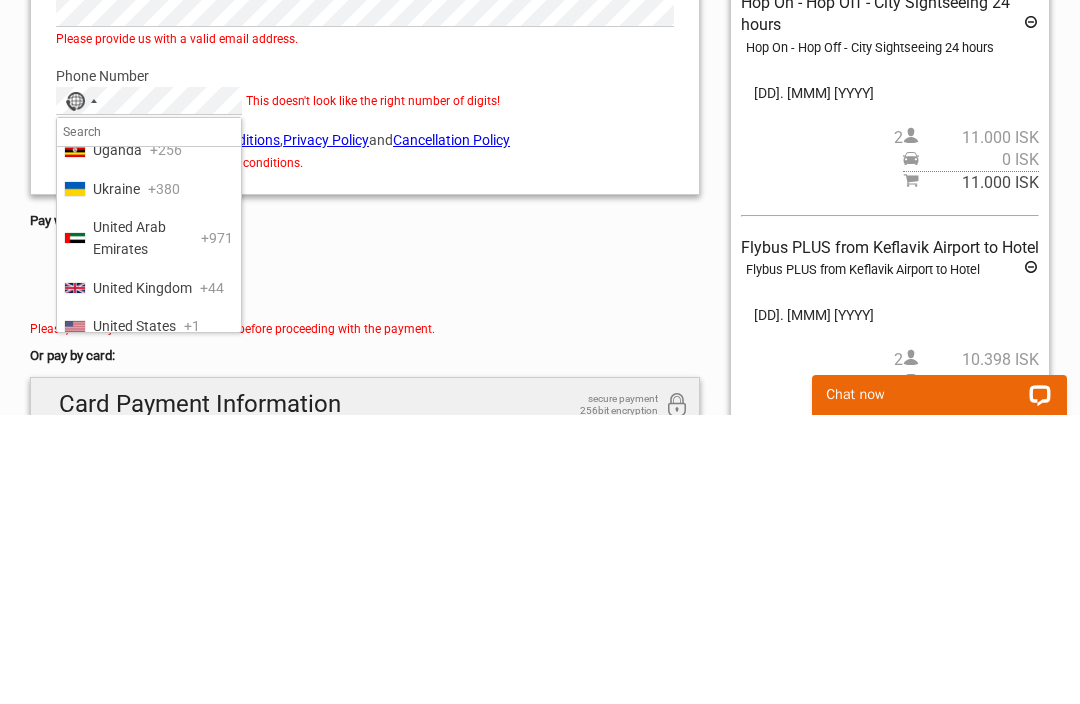 click on "Pay with:" at bounding box center [365, 510] 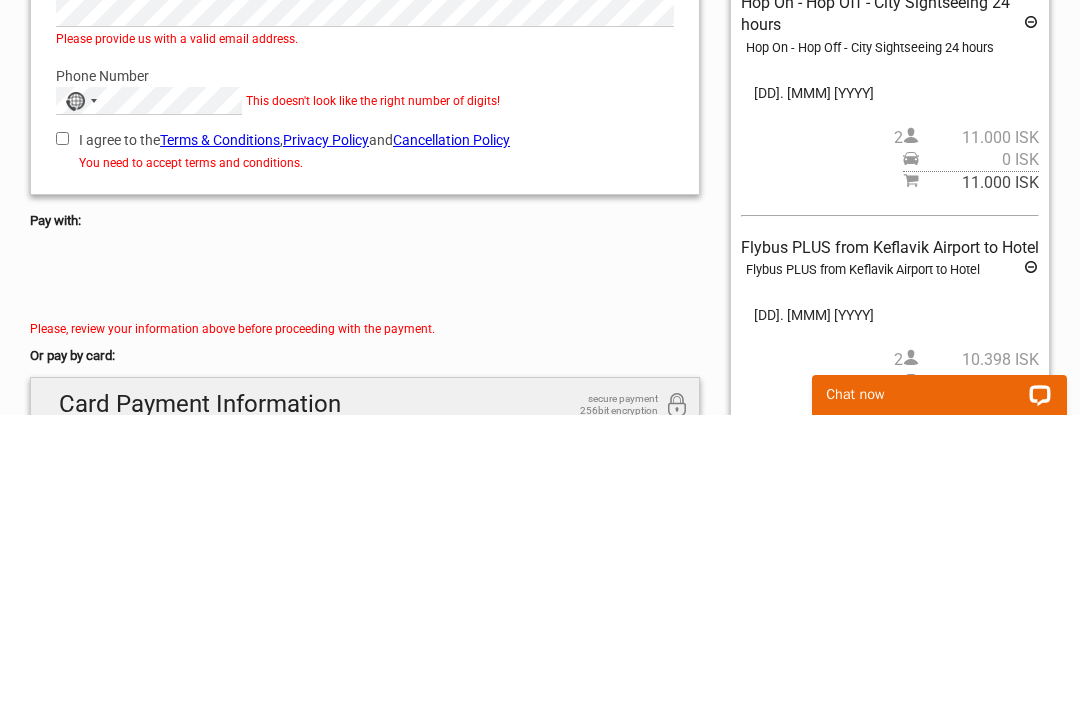 scroll, scrollTop: 376, scrollLeft: 0, axis: vertical 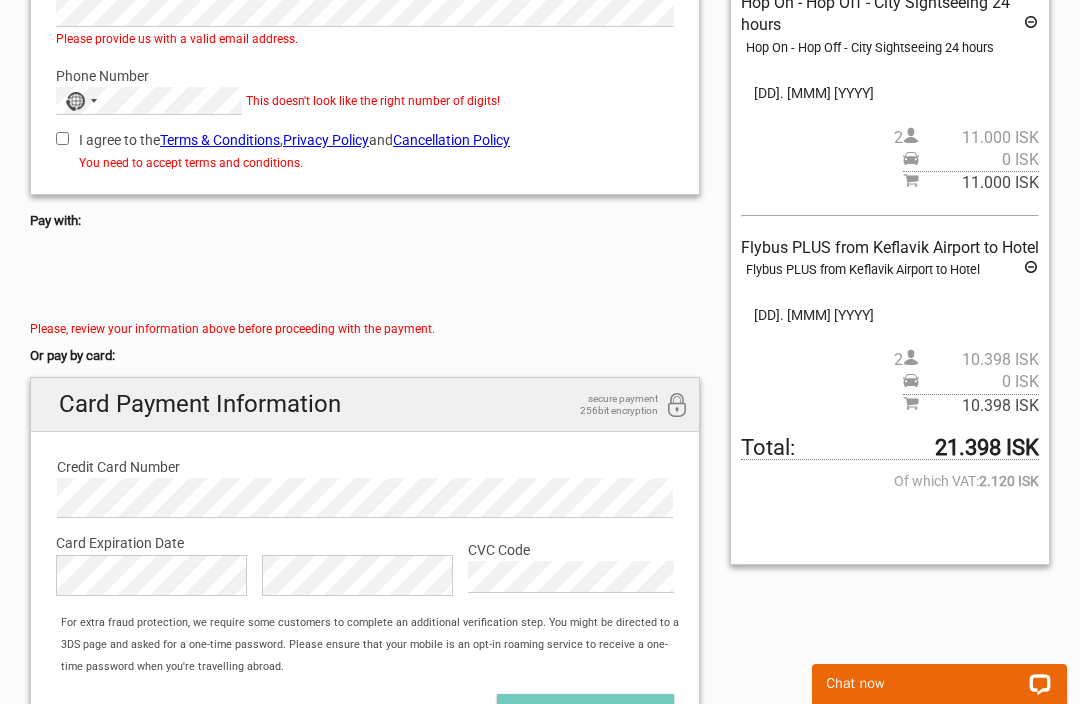 click on "I agree to the  Terms & Conditions ,  Privacy Policy  and  Cancellation Policy" at bounding box center (365, 140) 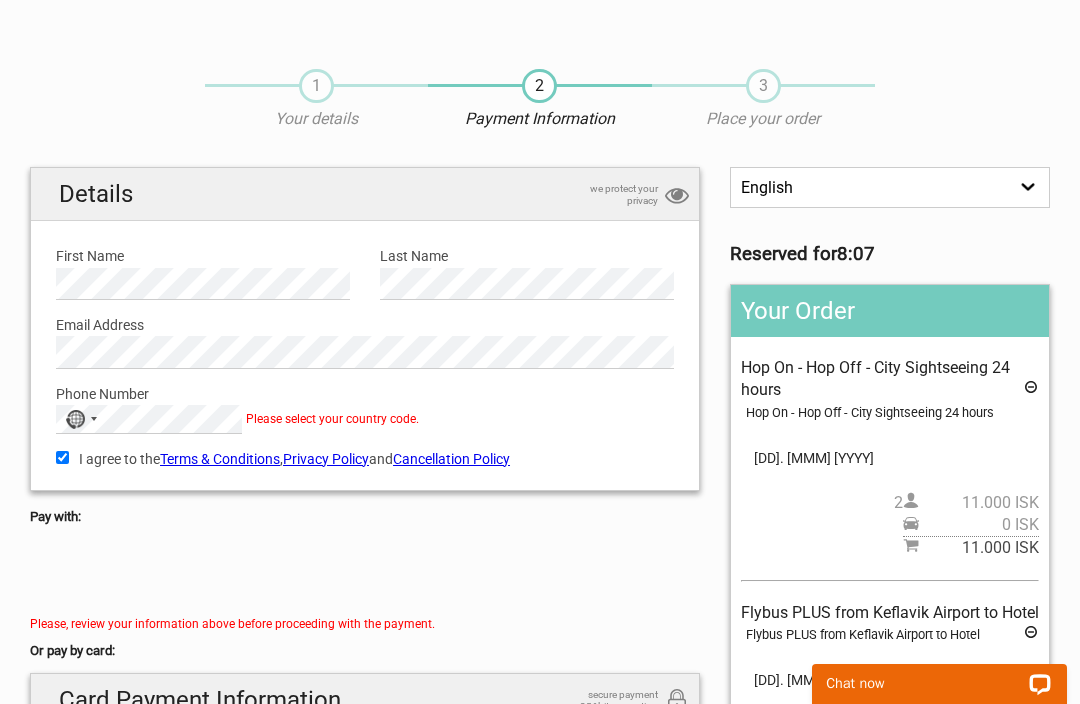 scroll, scrollTop: 0, scrollLeft: 0, axis: both 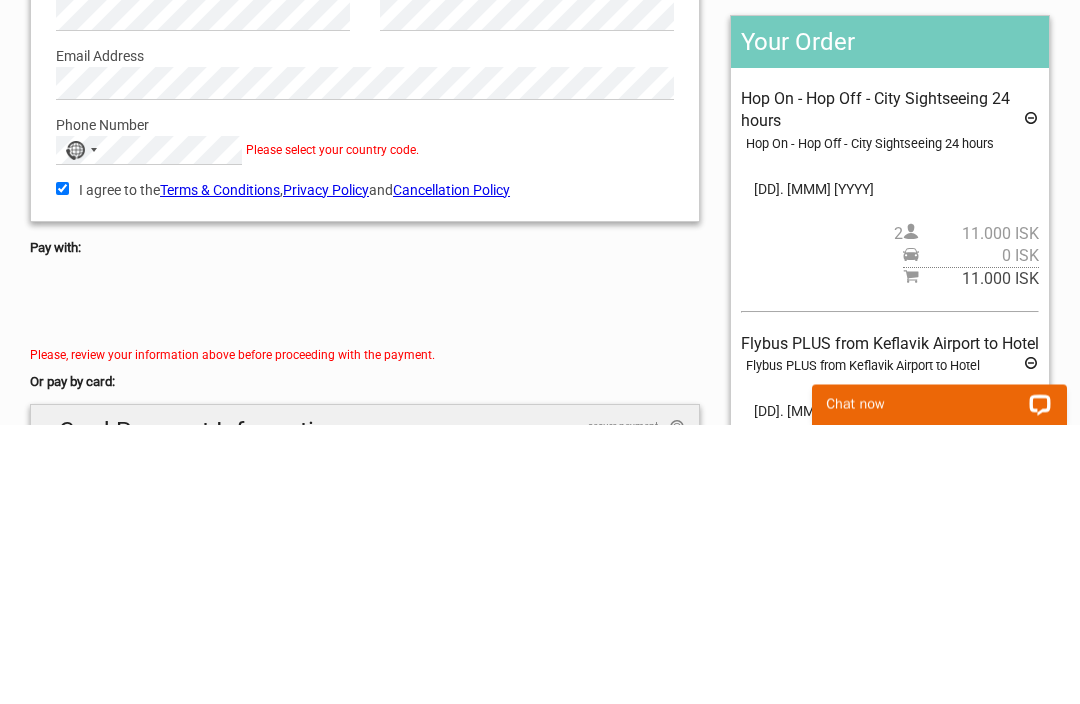 click on "No country selected" at bounding box center (75, 430) 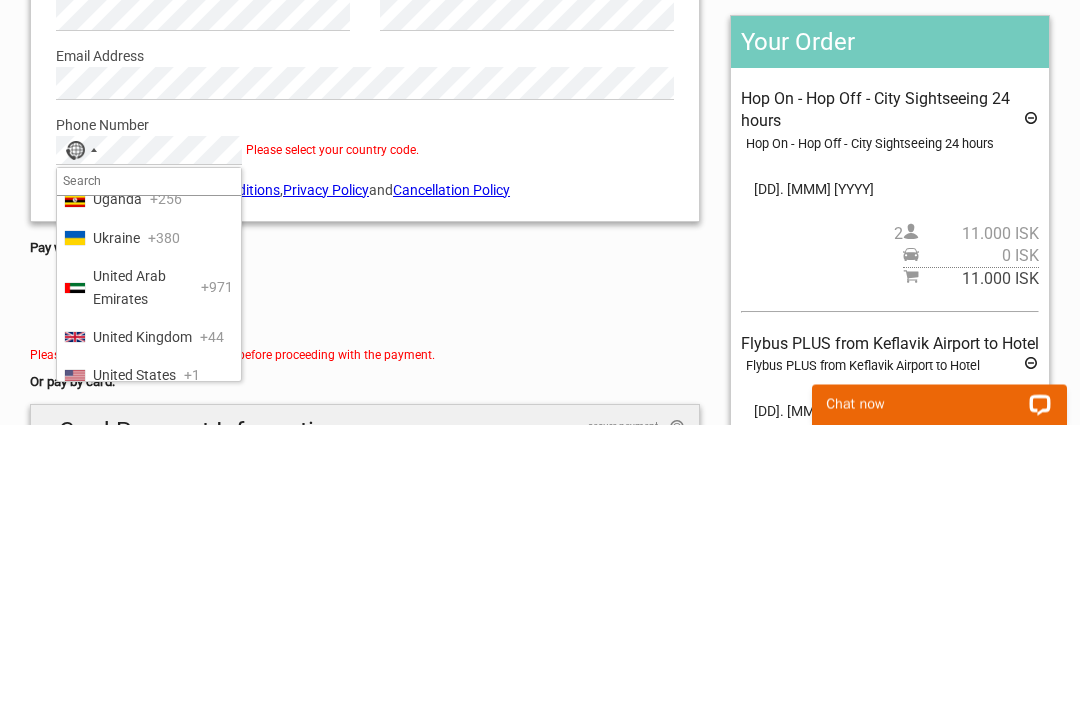 scroll, scrollTop: 0, scrollLeft: 0, axis: both 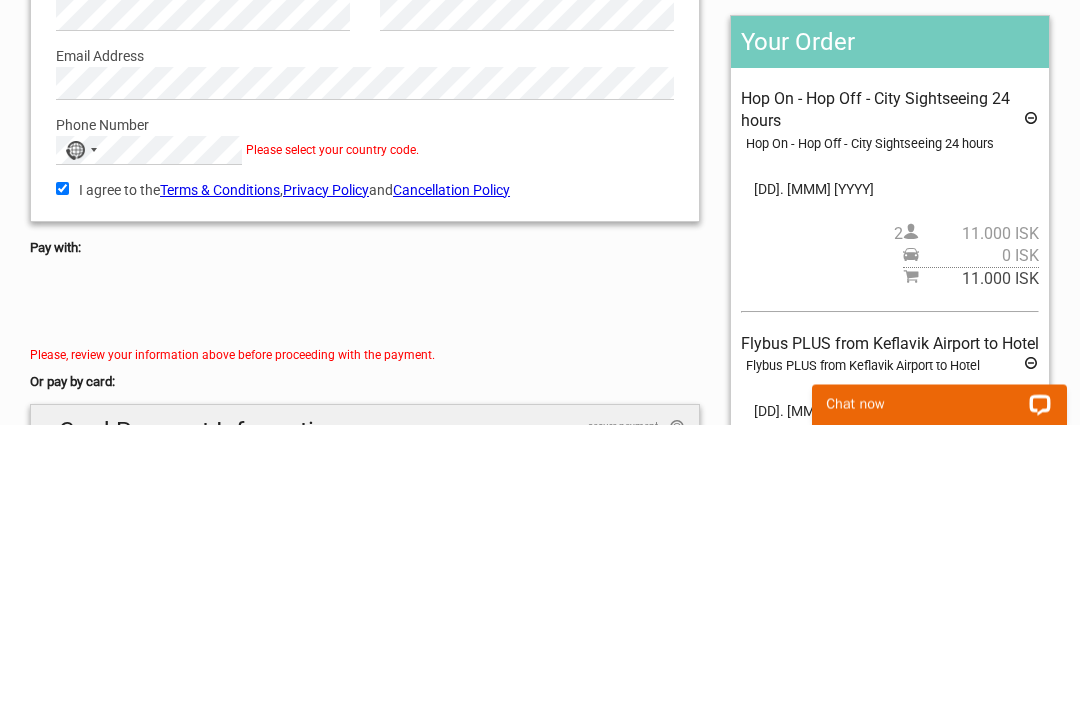 click on "No country selected" at bounding box center [80, 430] 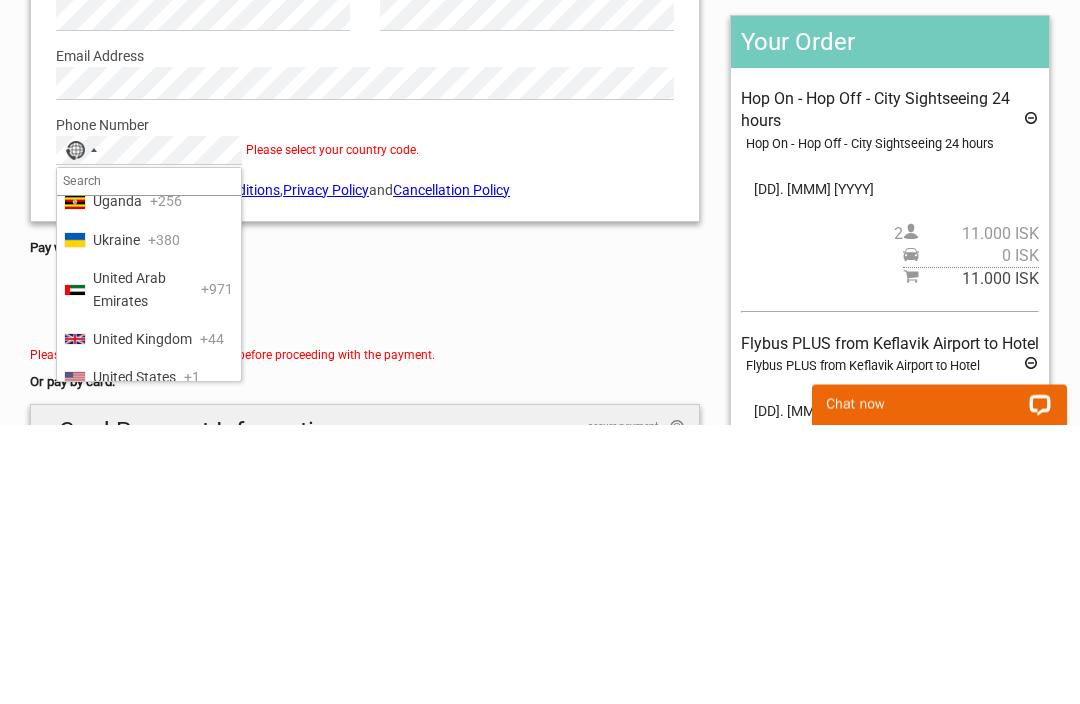 scroll, scrollTop: 9361, scrollLeft: 0, axis: vertical 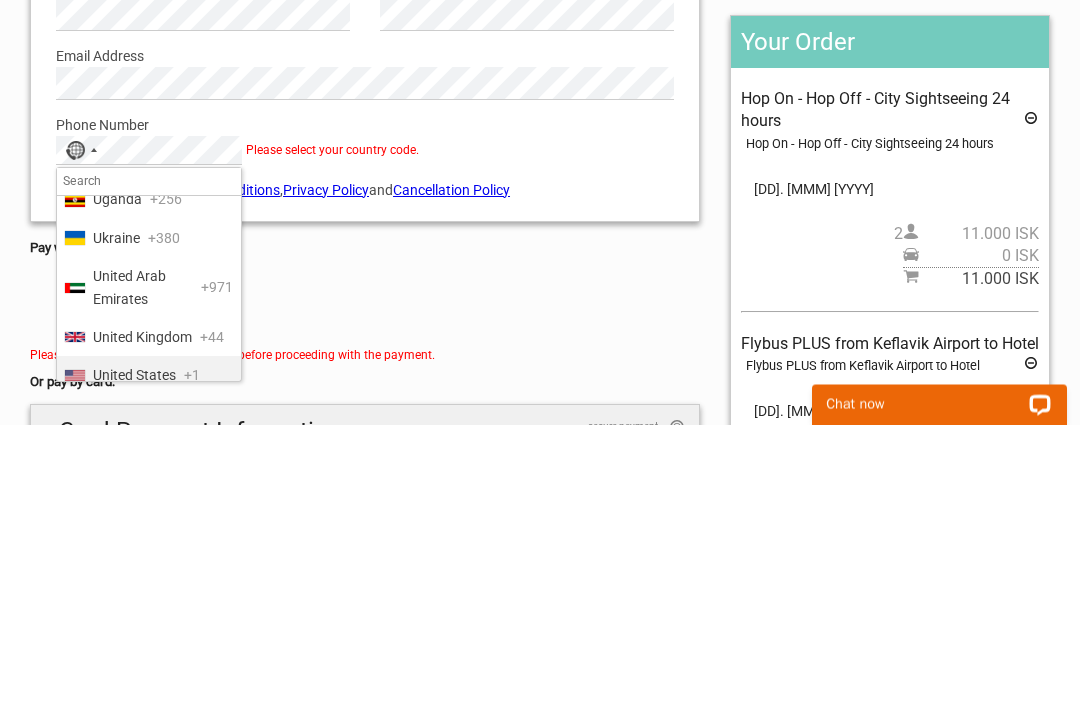 click on "+1" at bounding box center [192, 655] 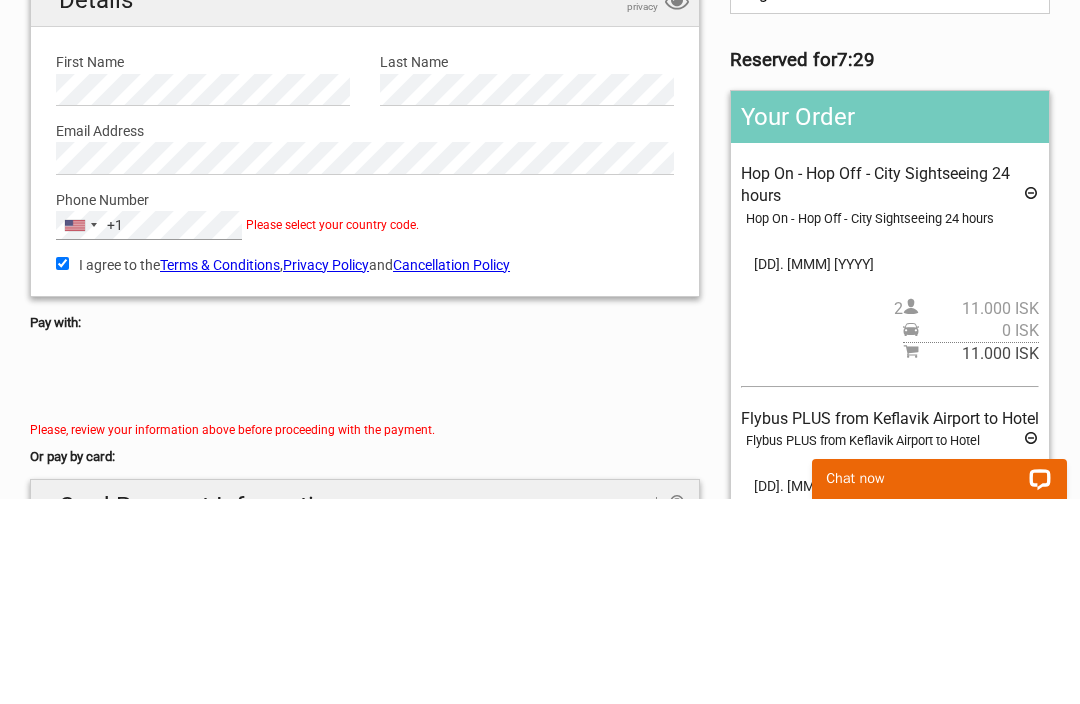 click on "Phone Number" at bounding box center [365, 405] 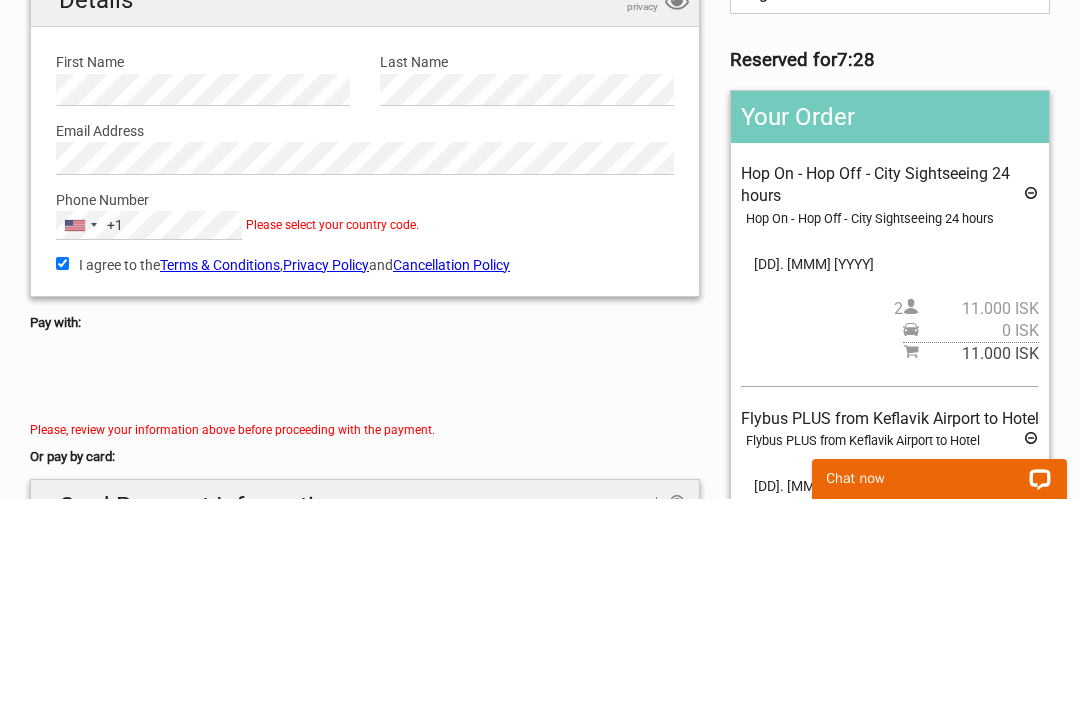 click on "Phone Number" at bounding box center (365, 405) 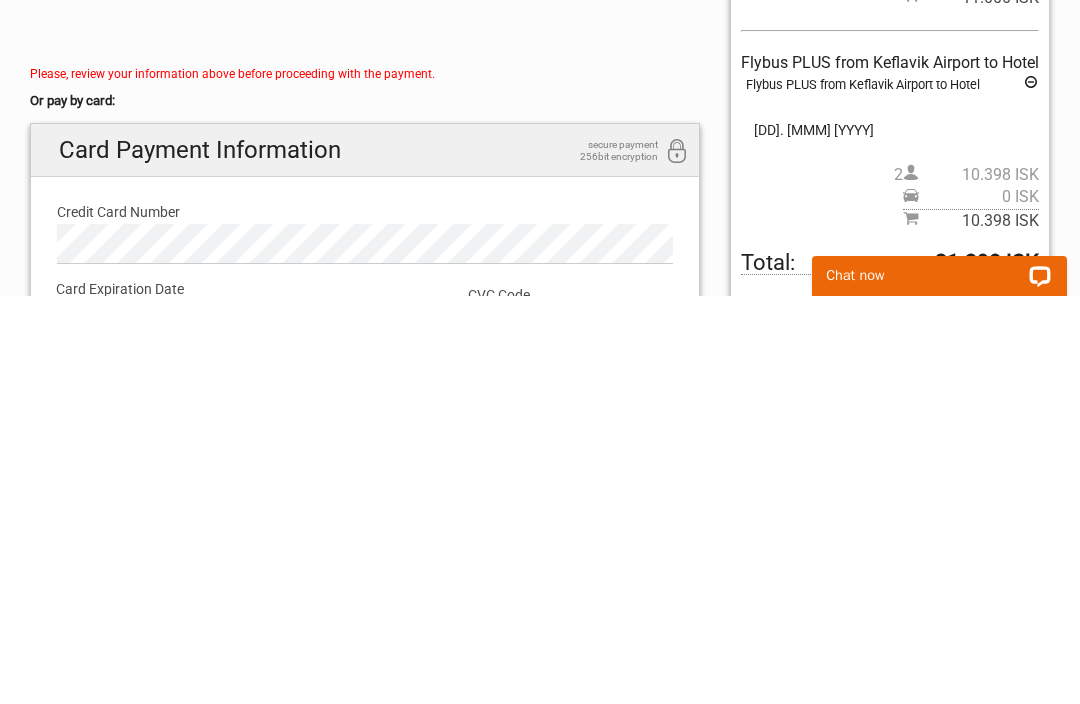 scroll, scrollTop: 154, scrollLeft: 0, axis: vertical 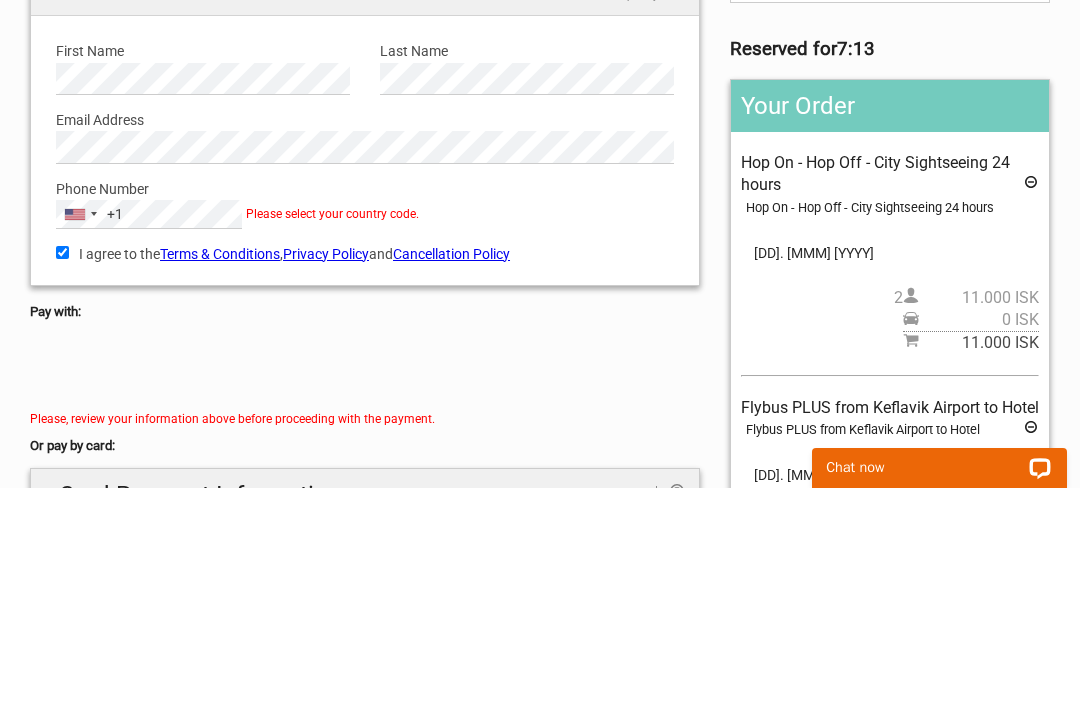 click on "United States +1" at bounding box center (80, 430) 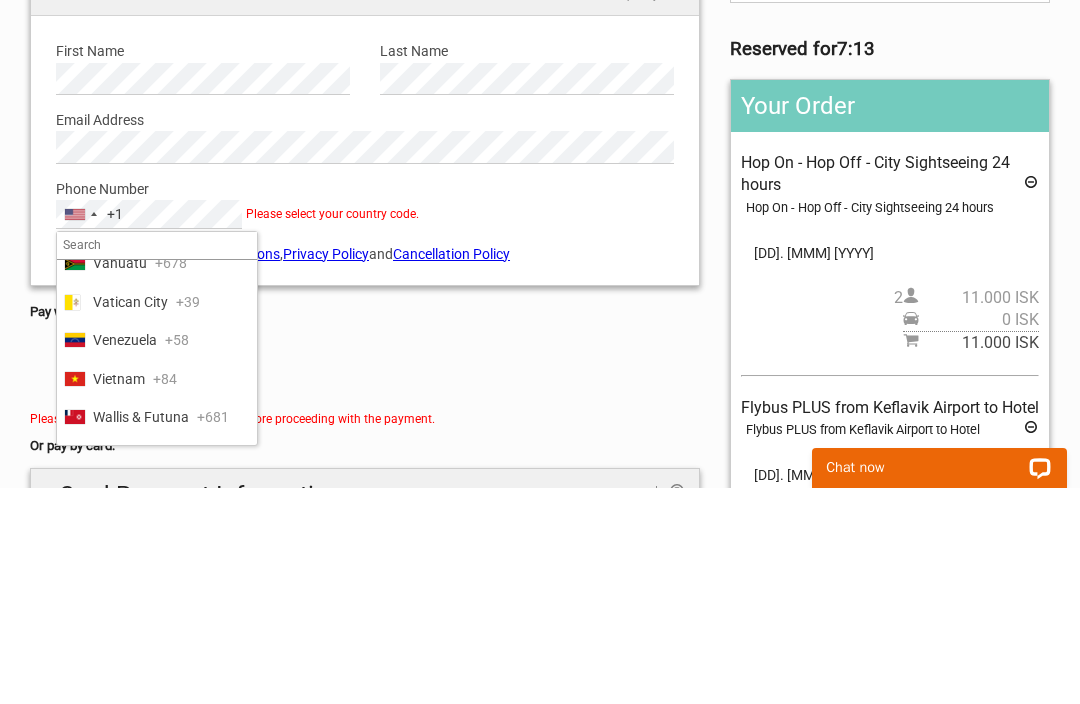 scroll, scrollTop: 0, scrollLeft: 0, axis: both 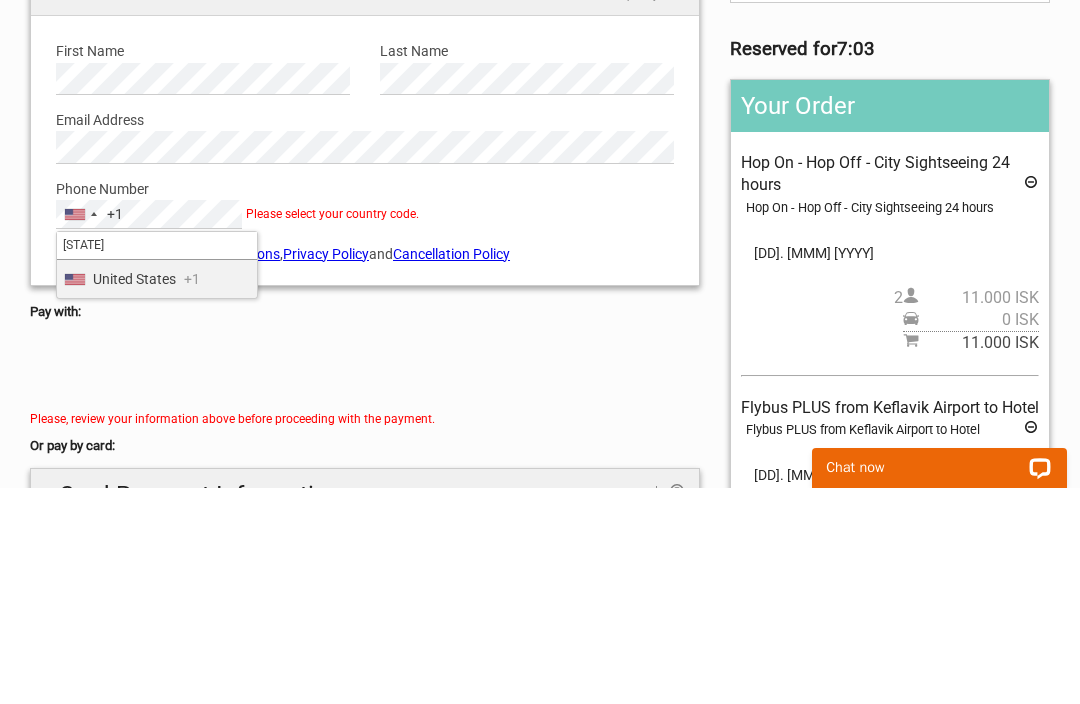 type on "United st" 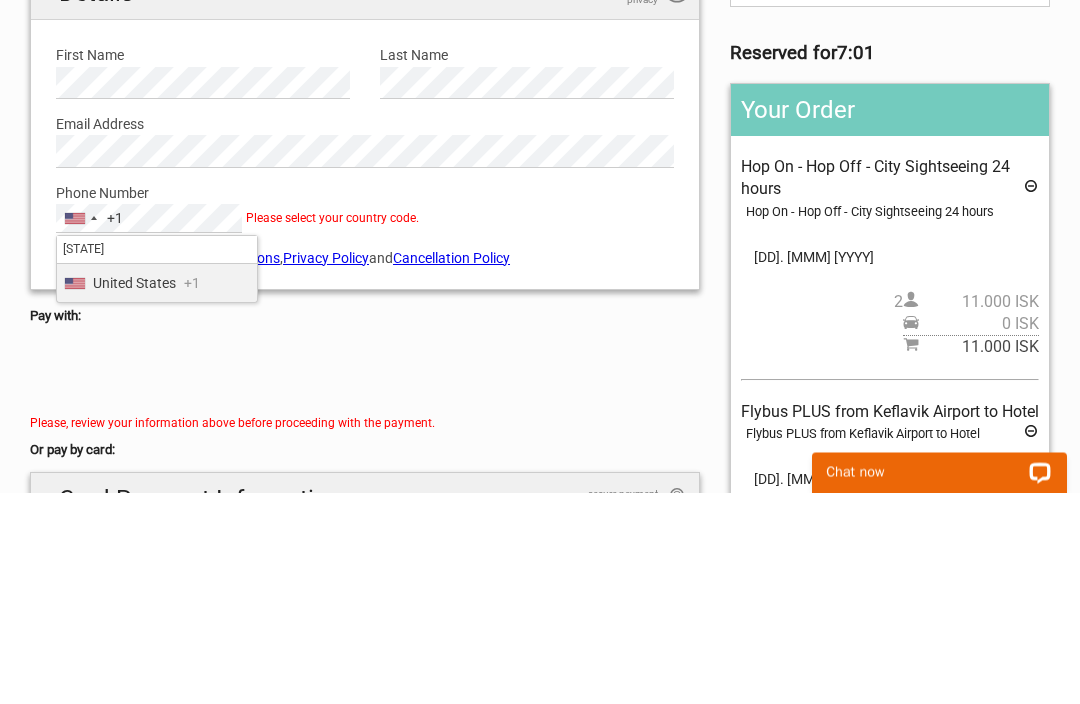 click on "United States" at bounding box center [134, 495] 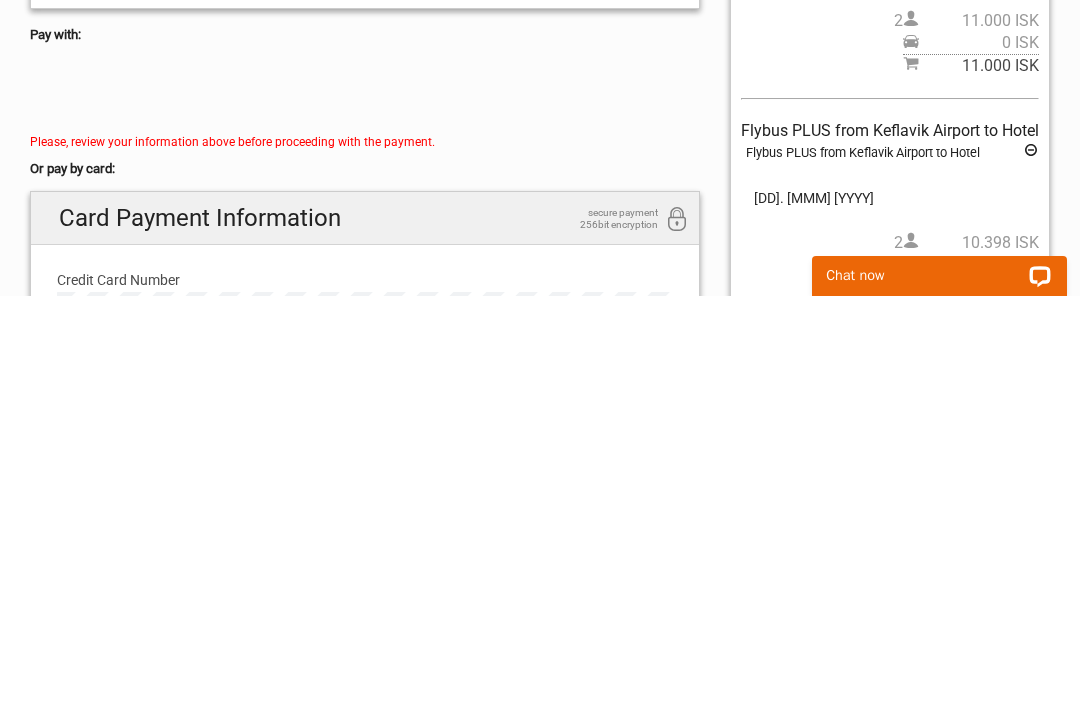 scroll, scrollTop: 86, scrollLeft: 0, axis: vertical 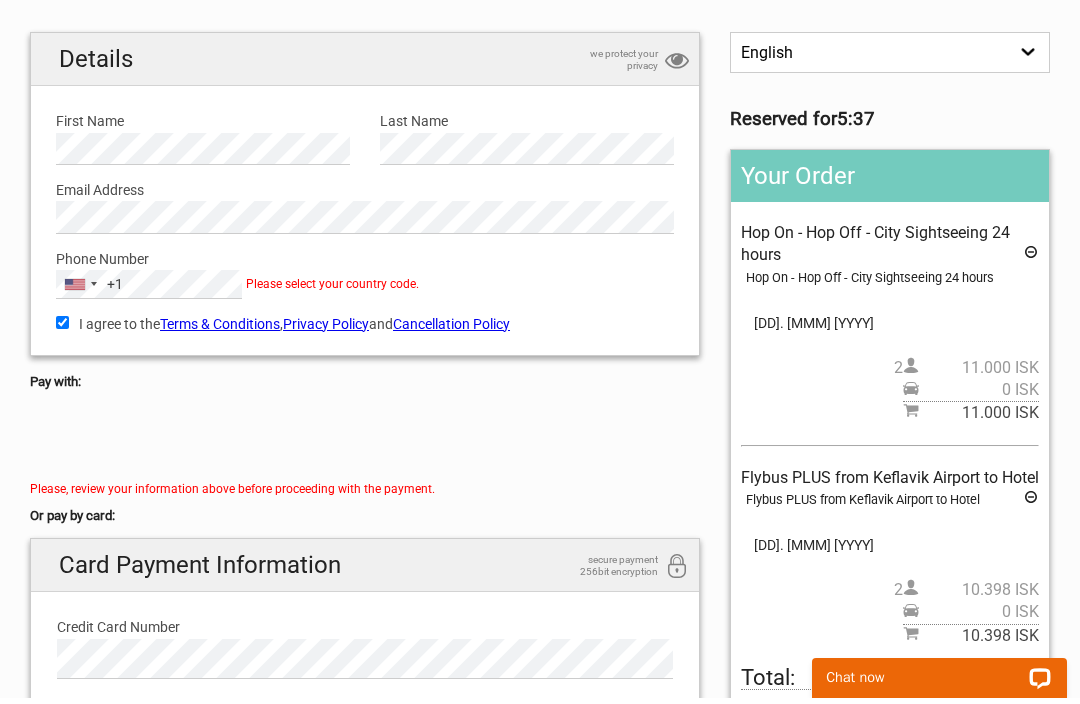 click on "Phone Number" at bounding box center [365, 265] 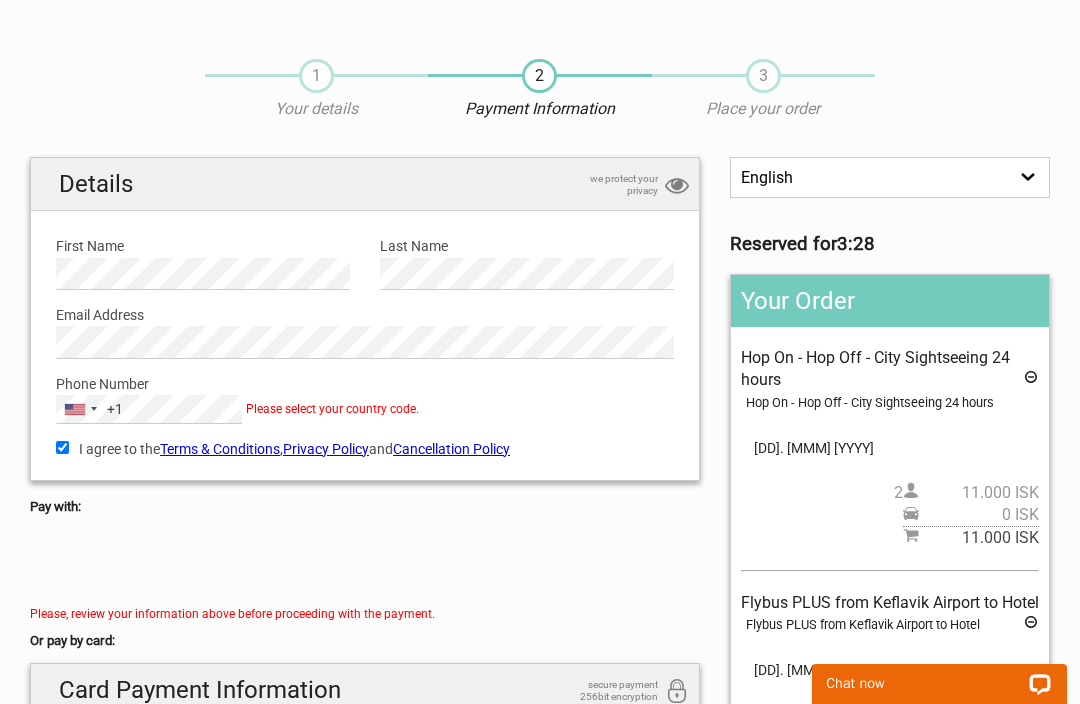 scroll, scrollTop: 0, scrollLeft: 0, axis: both 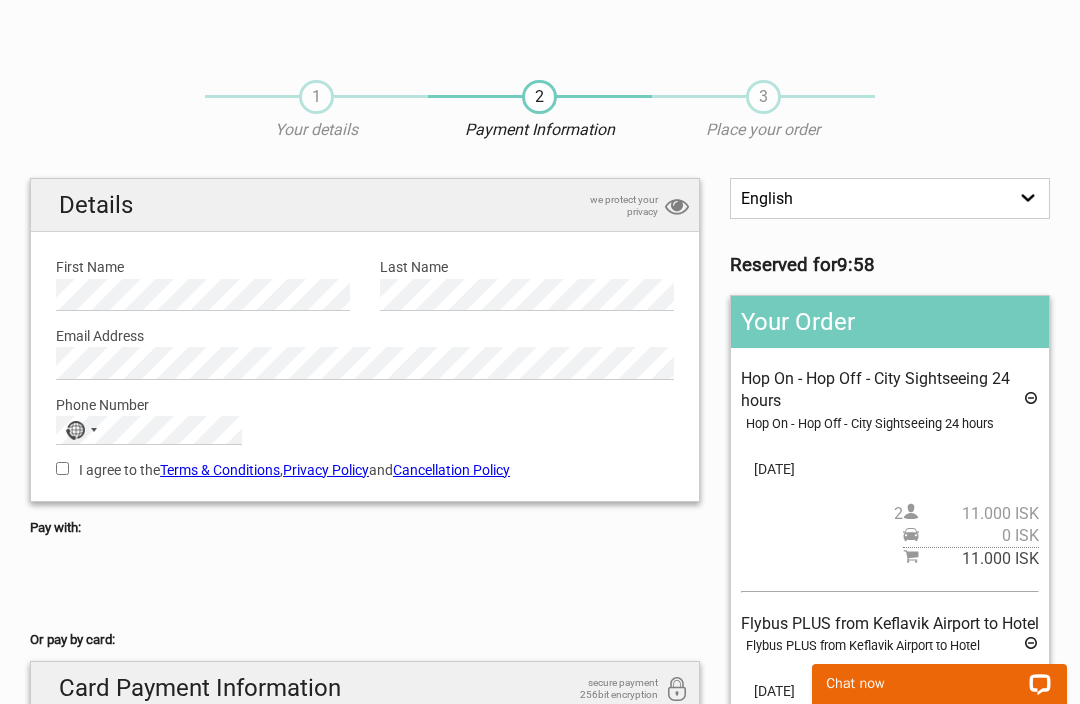 click on "No country selected" at bounding box center (80, 430) 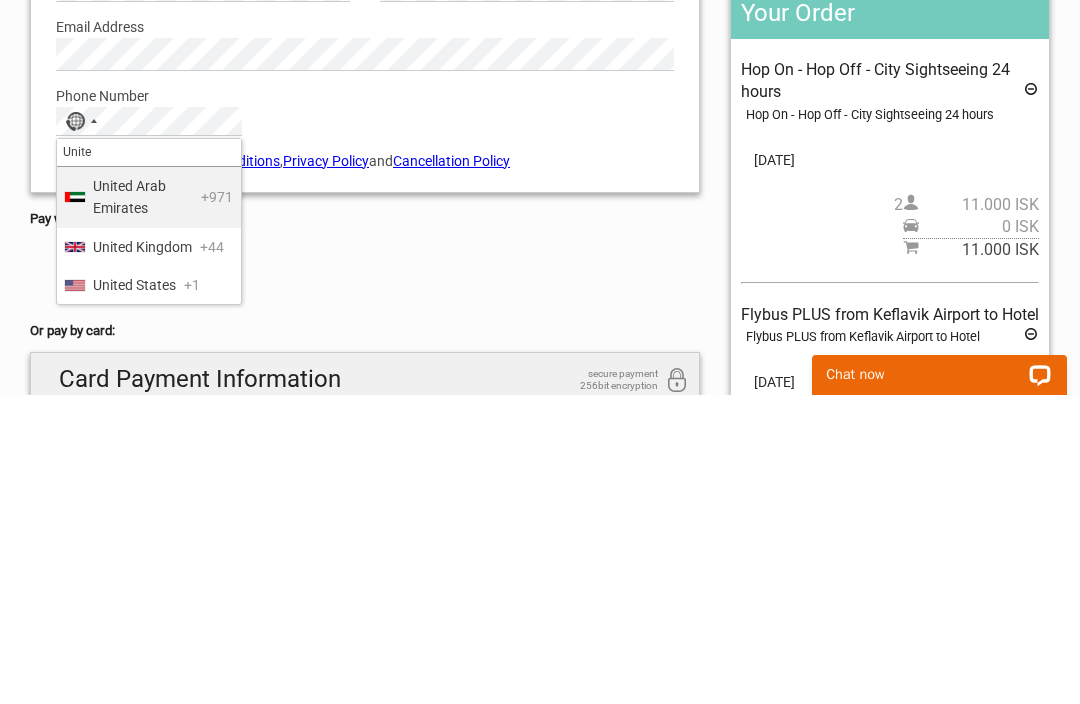 type on "United" 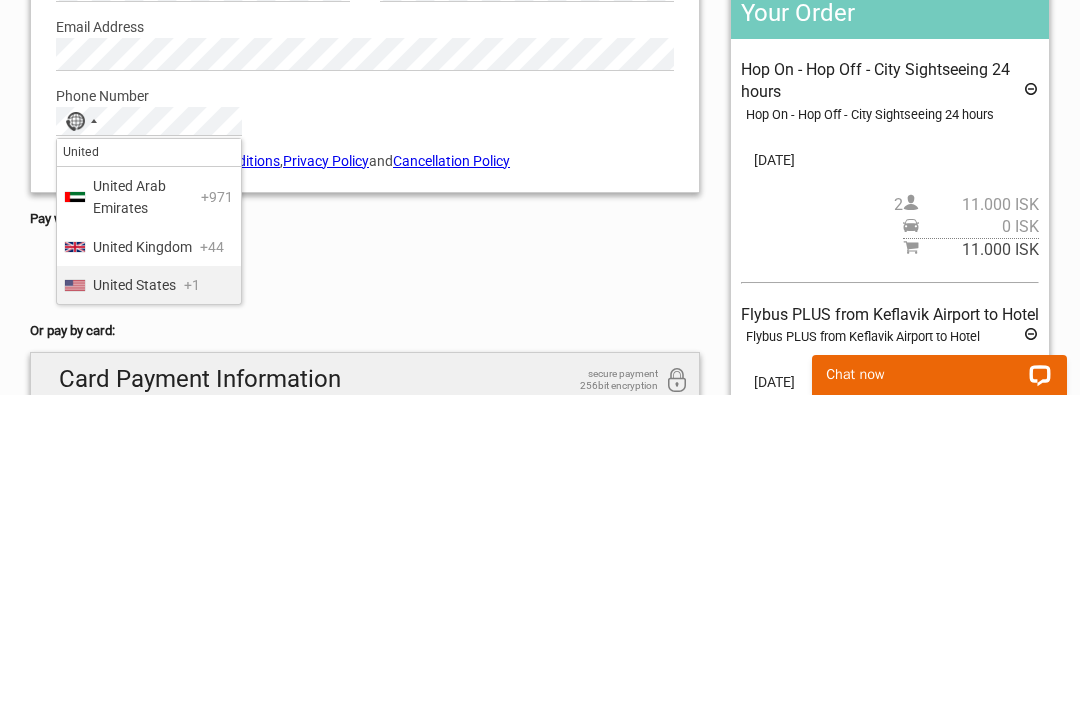 click on "United States +1" at bounding box center [149, 594] 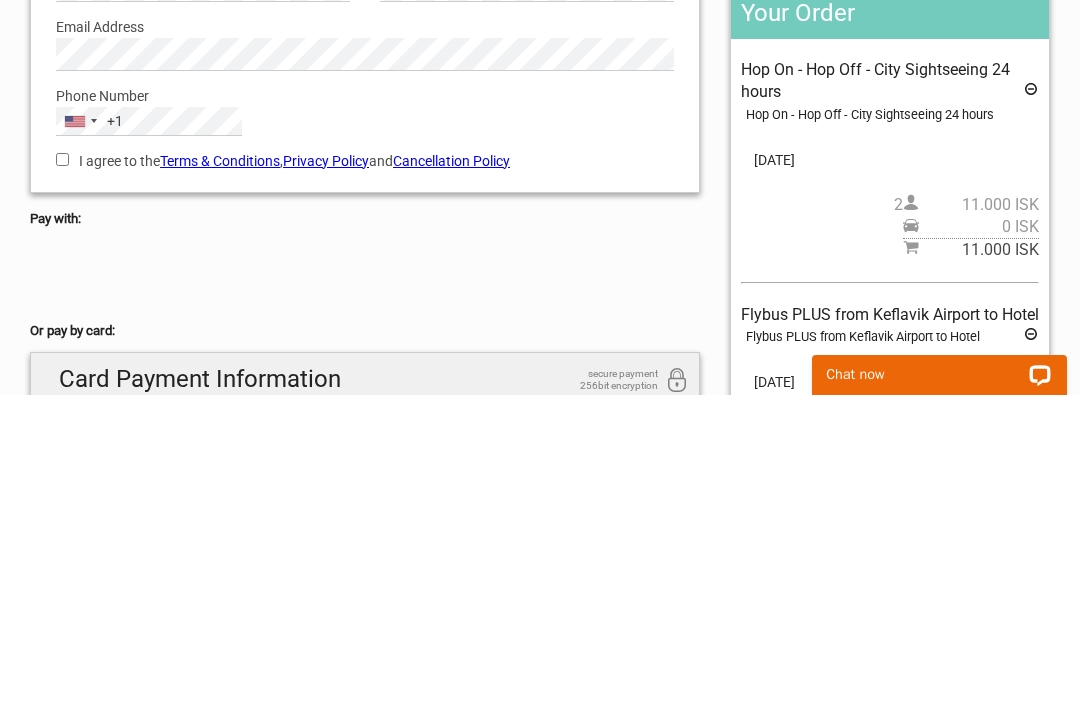 click on "I agree to the  Terms & Conditions ,  Privacy Policy  and  Cancellation Policy" at bounding box center [62, 468] 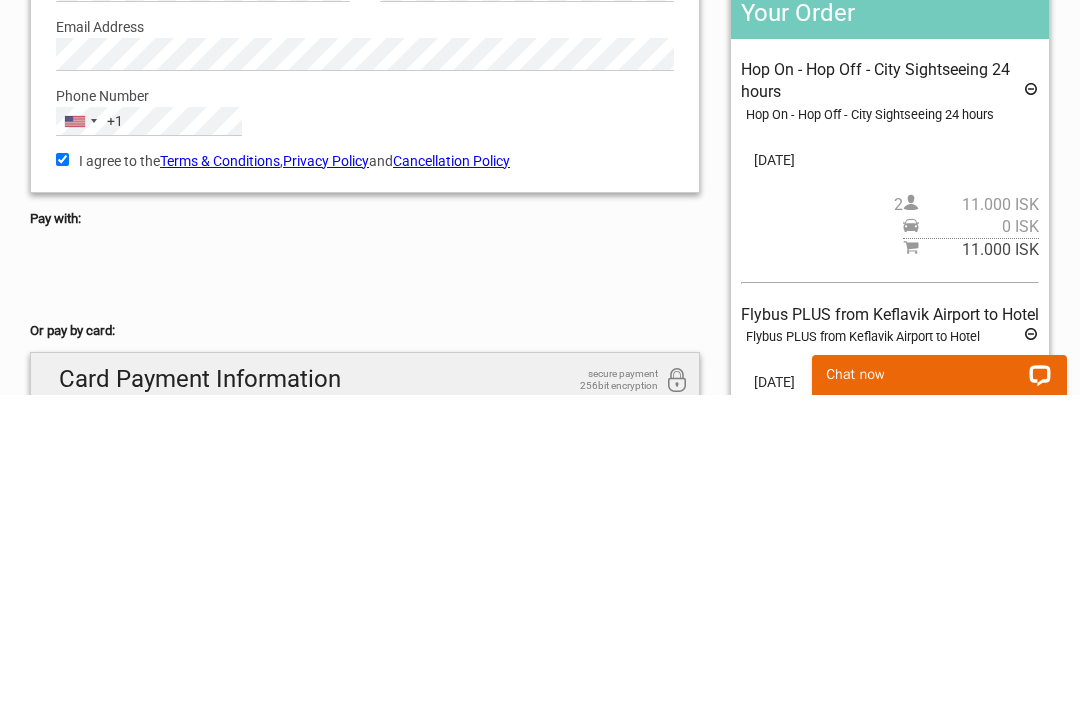 scroll, scrollTop: 309, scrollLeft: 0, axis: vertical 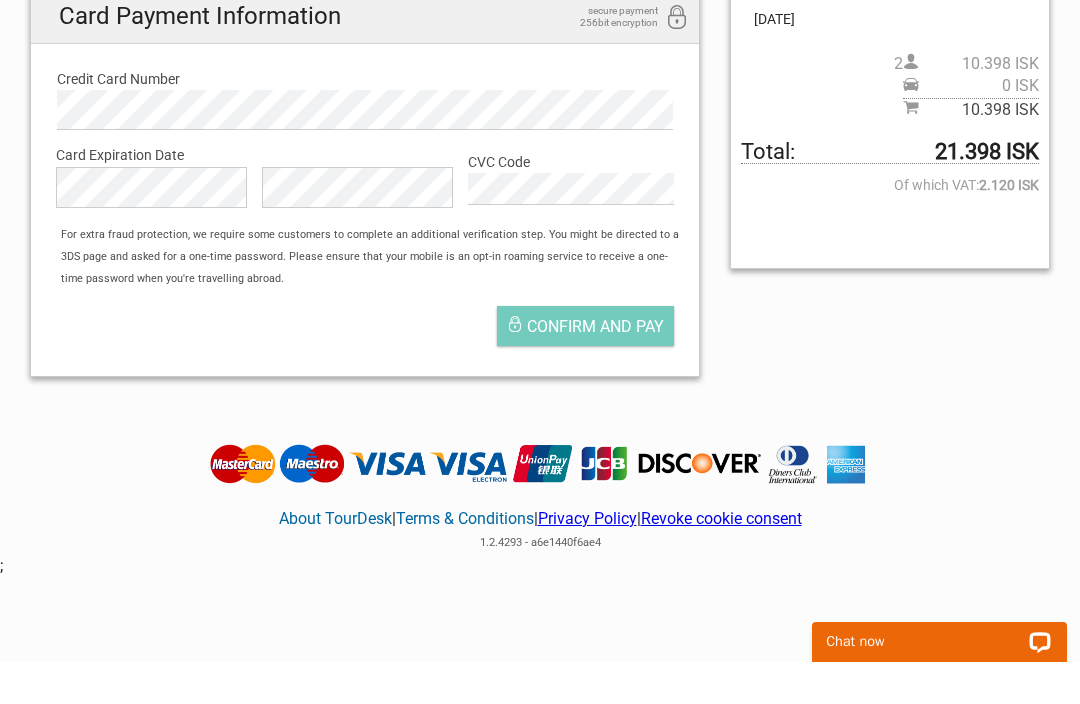 click on "Confirm and pay" at bounding box center [585, 368] 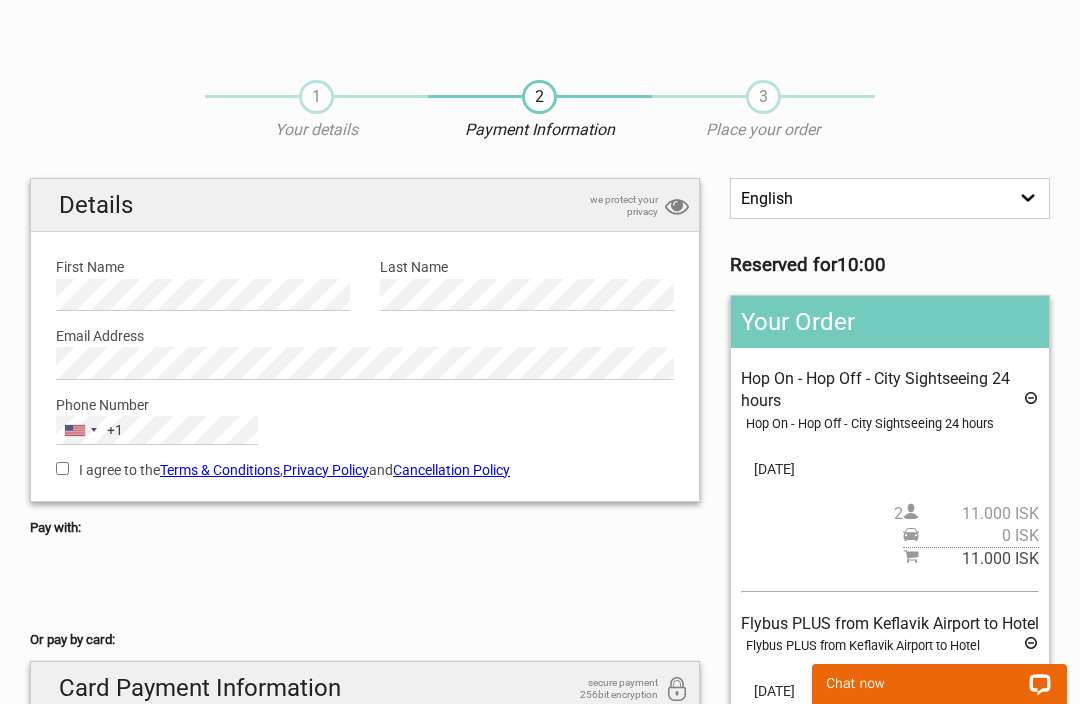 scroll, scrollTop: 0, scrollLeft: 0, axis: both 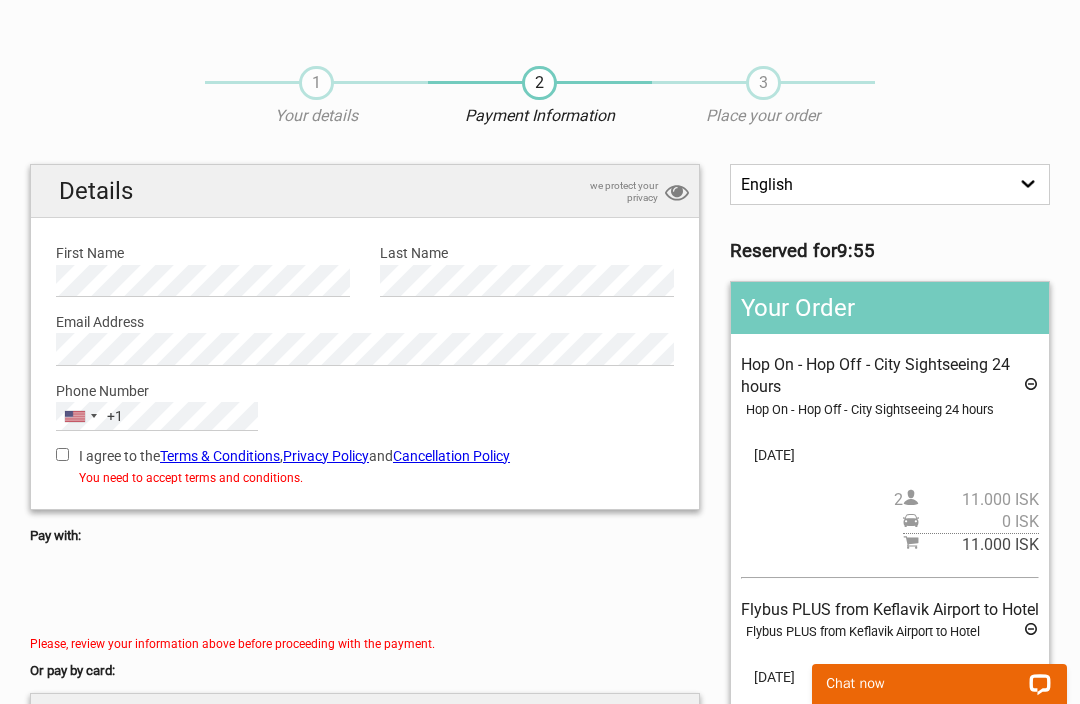 click on "I agree to the  Terms & Conditions ,  Privacy Policy  and  Cancellation Policy" at bounding box center (62, 454) 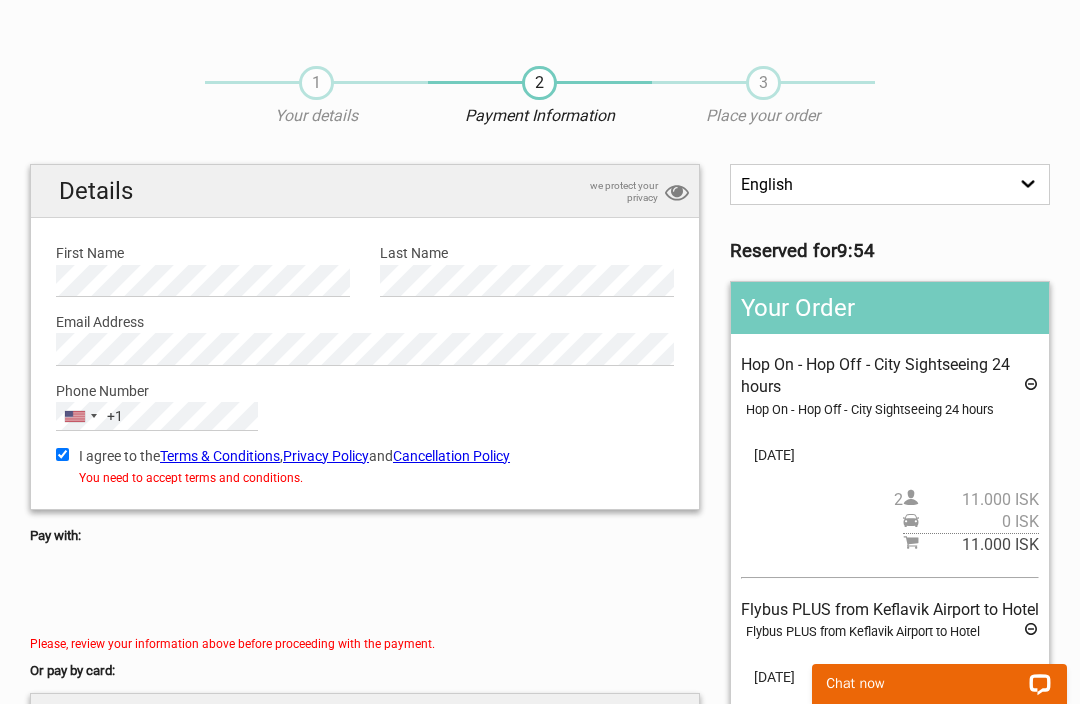 click at bounding box center (365, 593) 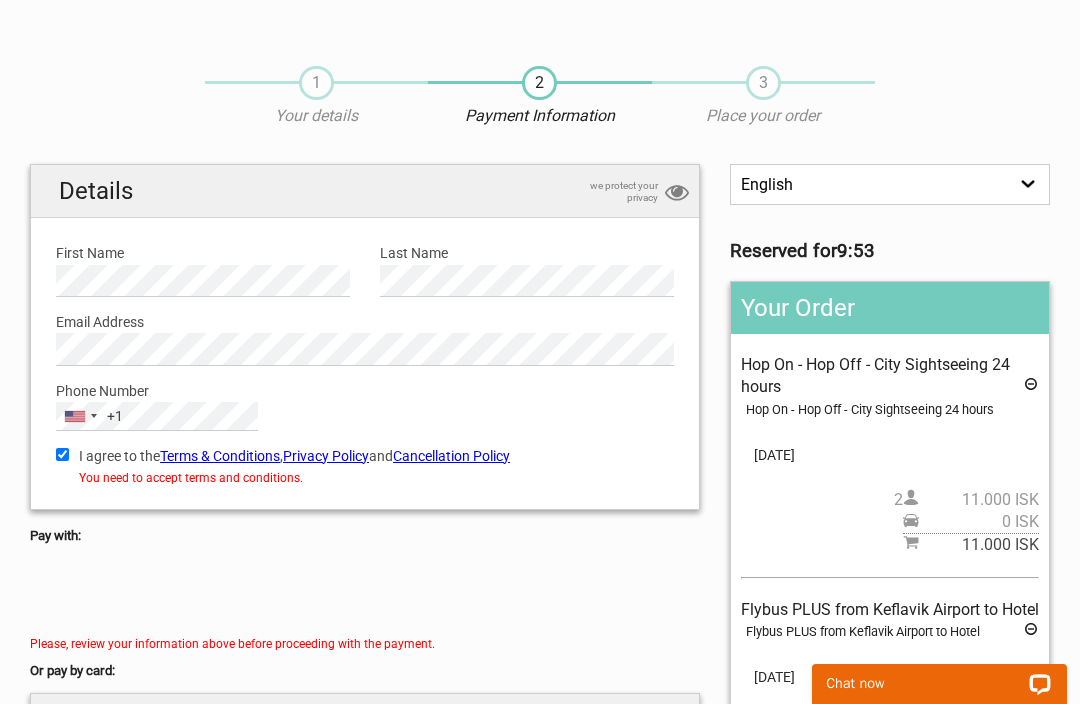 click at bounding box center (365, 593) 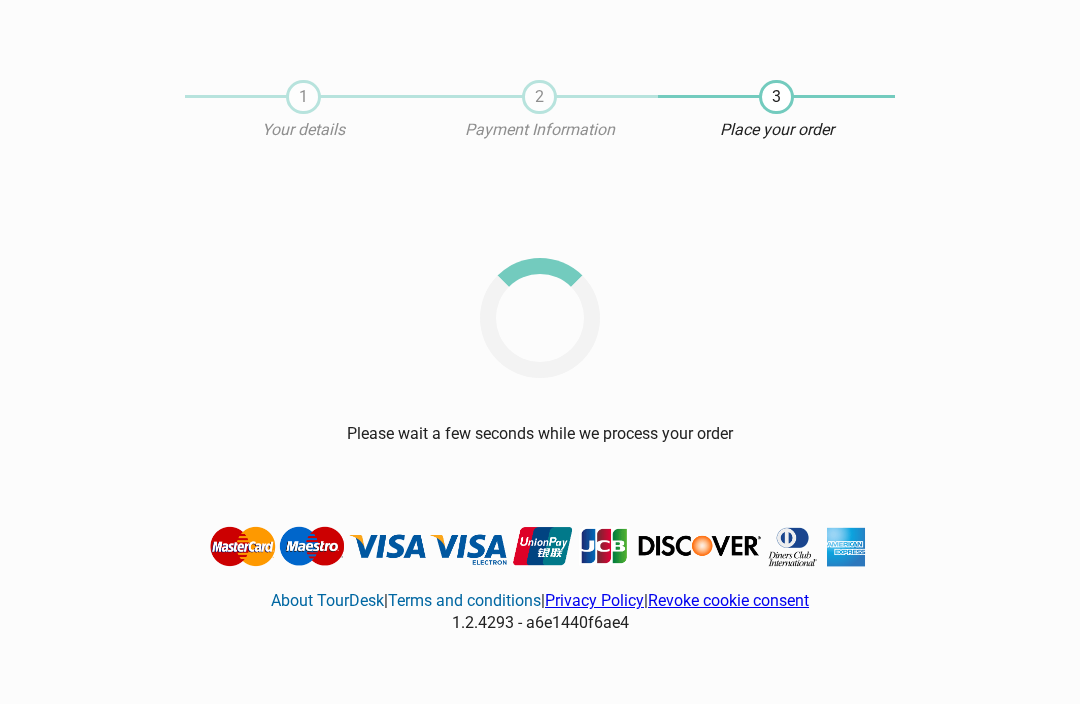 scroll, scrollTop: 0, scrollLeft: 0, axis: both 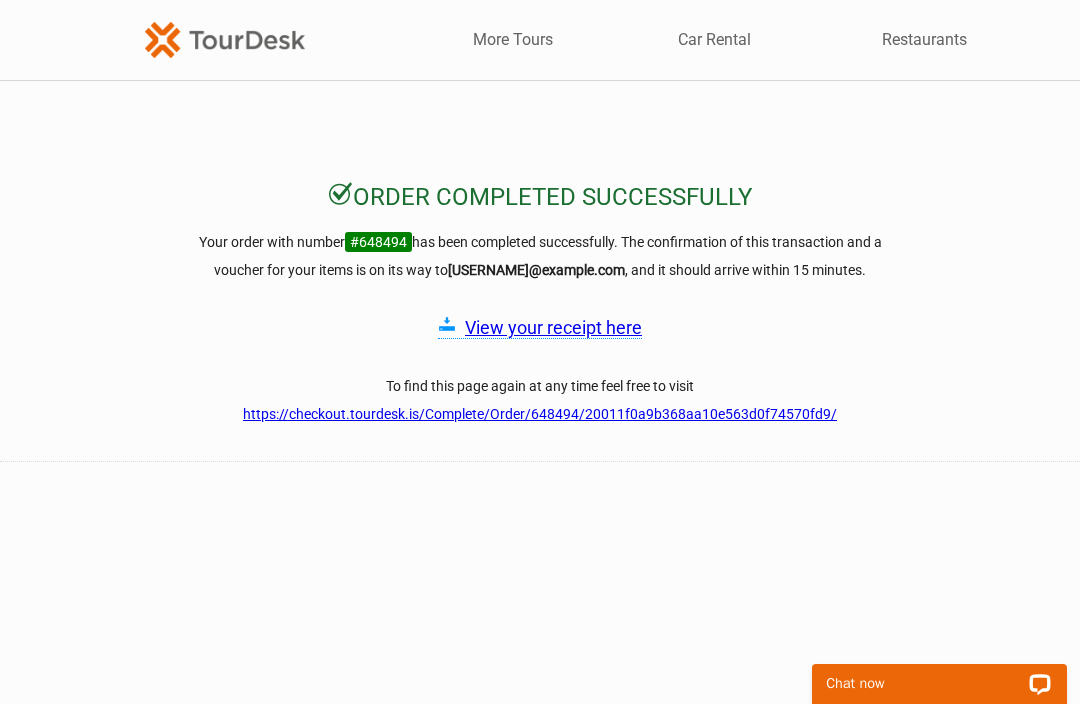 click on "View your receipt here" at bounding box center (553, 327) 